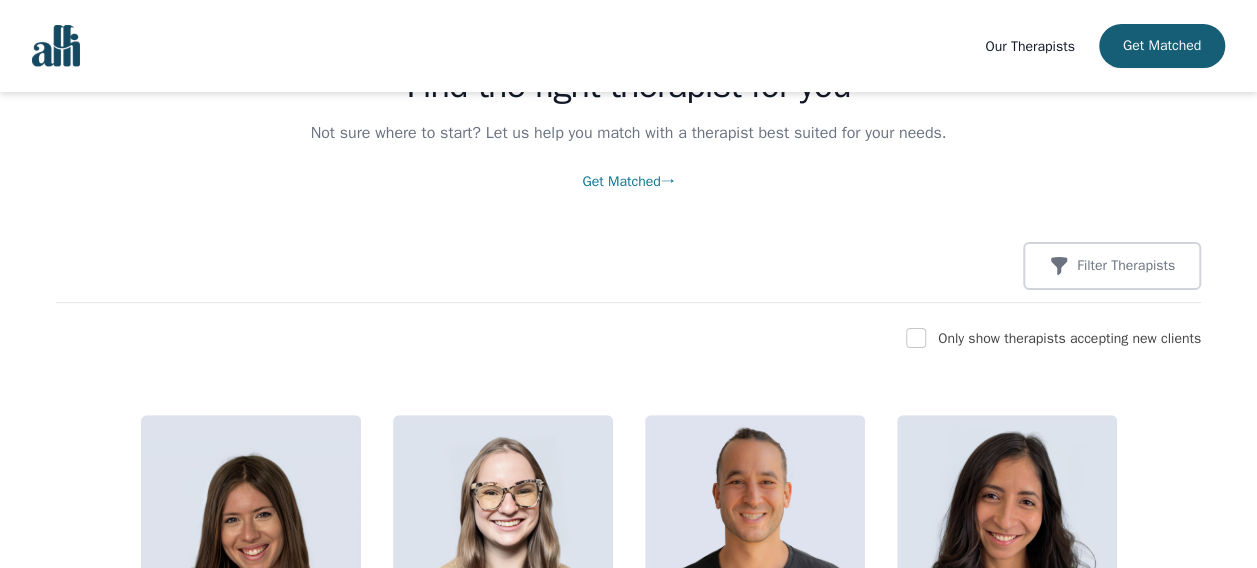 scroll, scrollTop: 121, scrollLeft: 0, axis: vertical 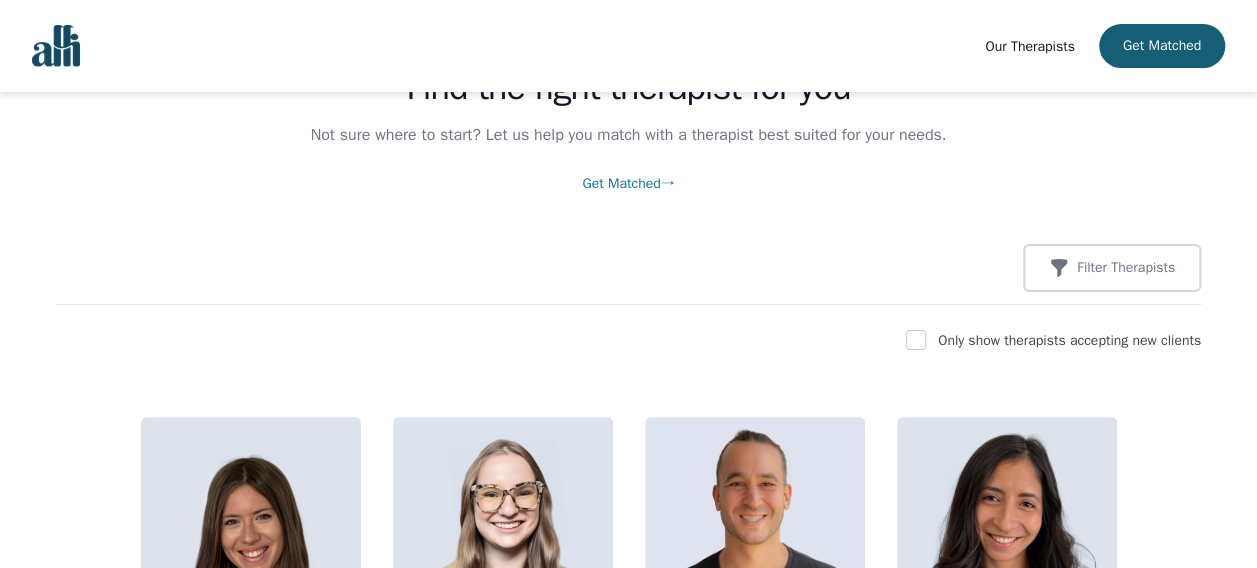 click on "Get Matched  →" at bounding box center (628, 183) 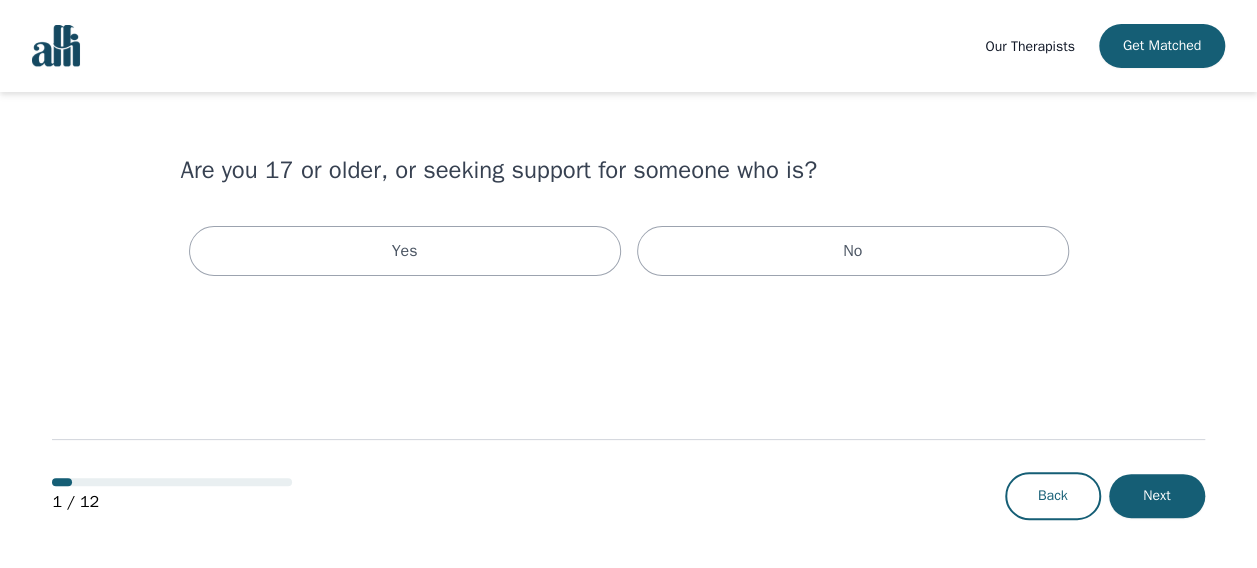 scroll, scrollTop: 0, scrollLeft: 0, axis: both 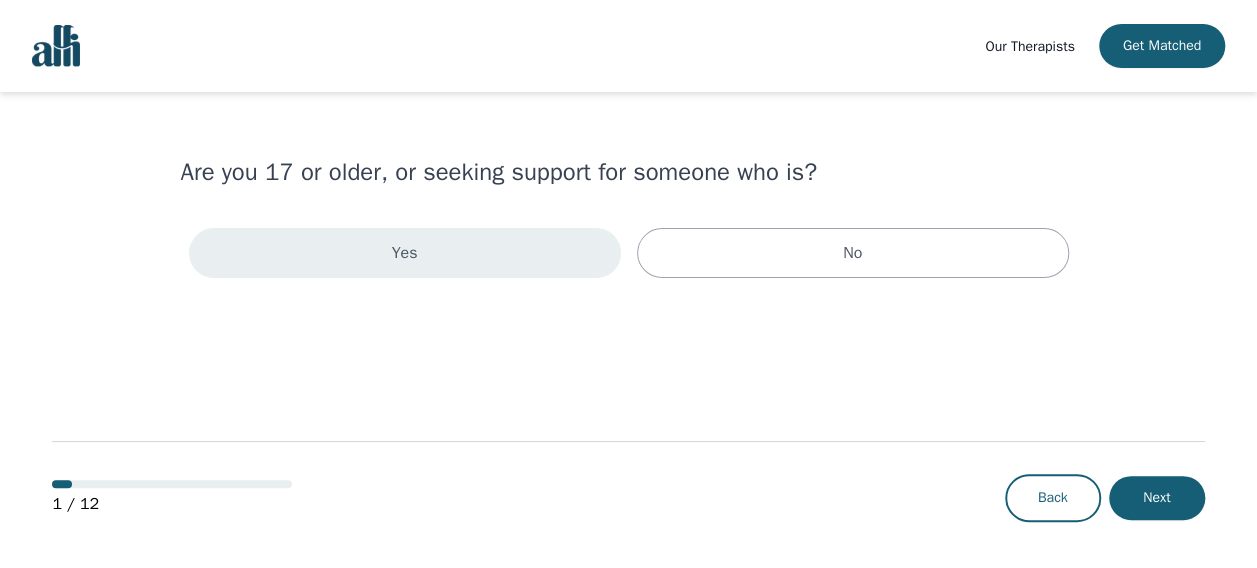 click on "Yes" at bounding box center (405, 253) 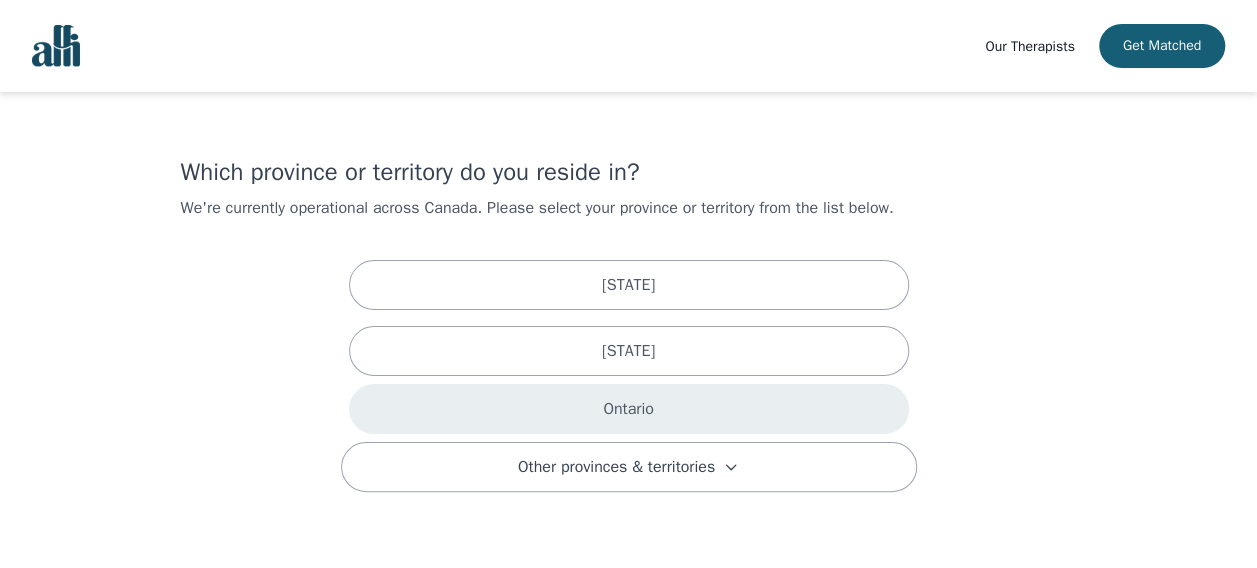 click on "Ontario" at bounding box center [628, 409] 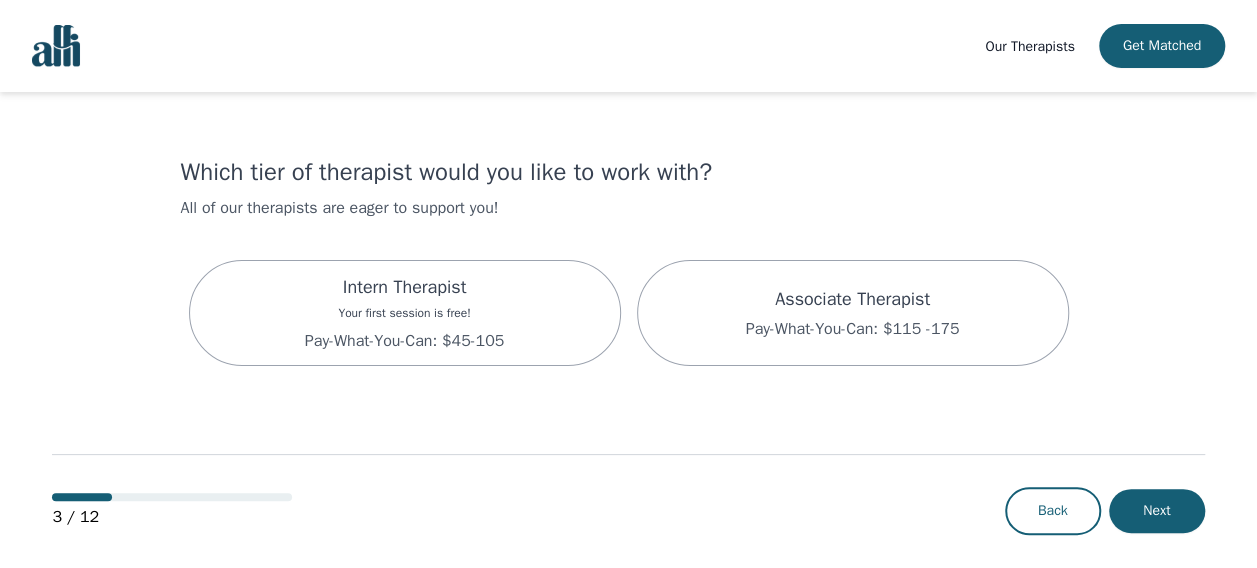 click on "Intern Therapist Your first session is free! Pay-What-You-Can: $45-105 Associate Therapist Pay-What-You-Can: $115 -175" at bounding box center [629, 313] 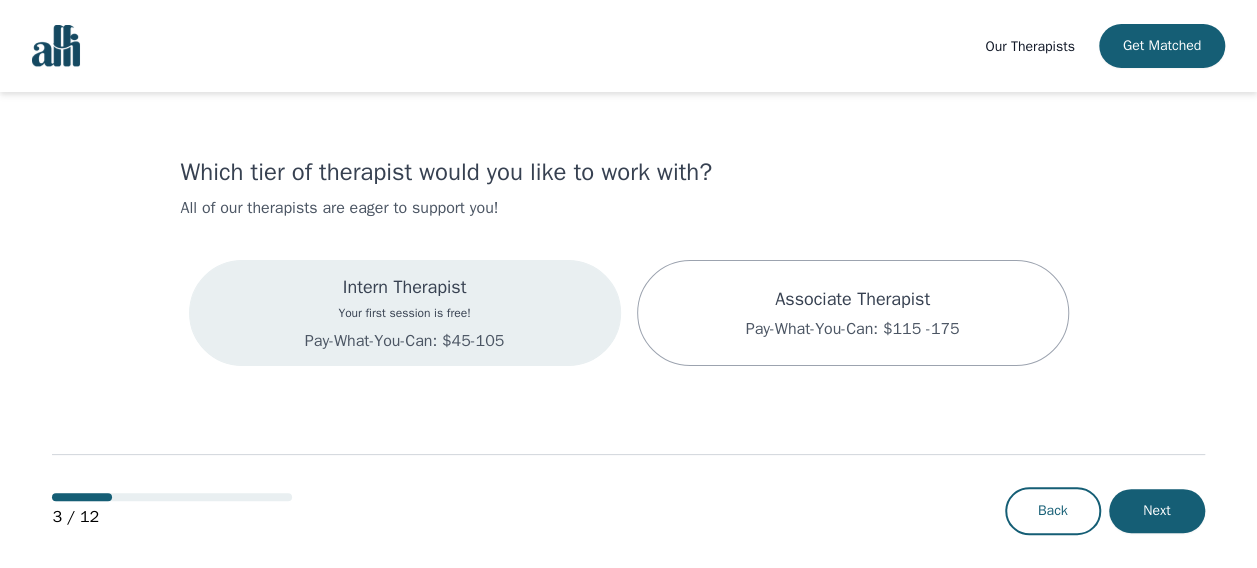 click on "Intern Therapist Your first session is free! Pay-What-You-Can: $45-105" at bounding box center [405, 313] 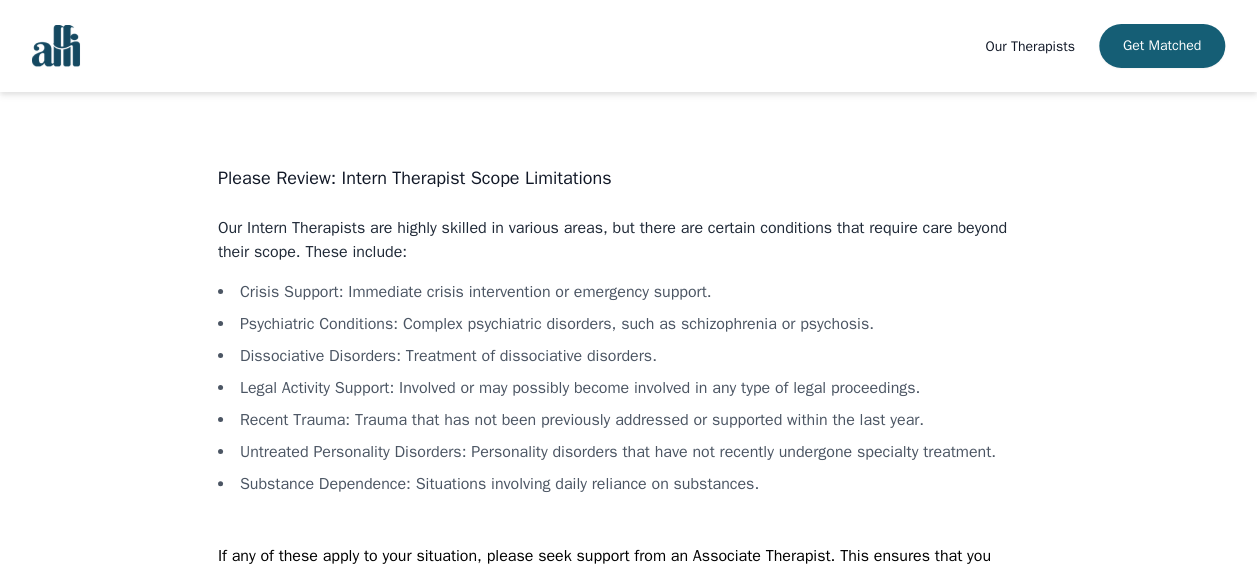 scroll, scrollTop: 120, scrollLeft: 0, axis: vertical 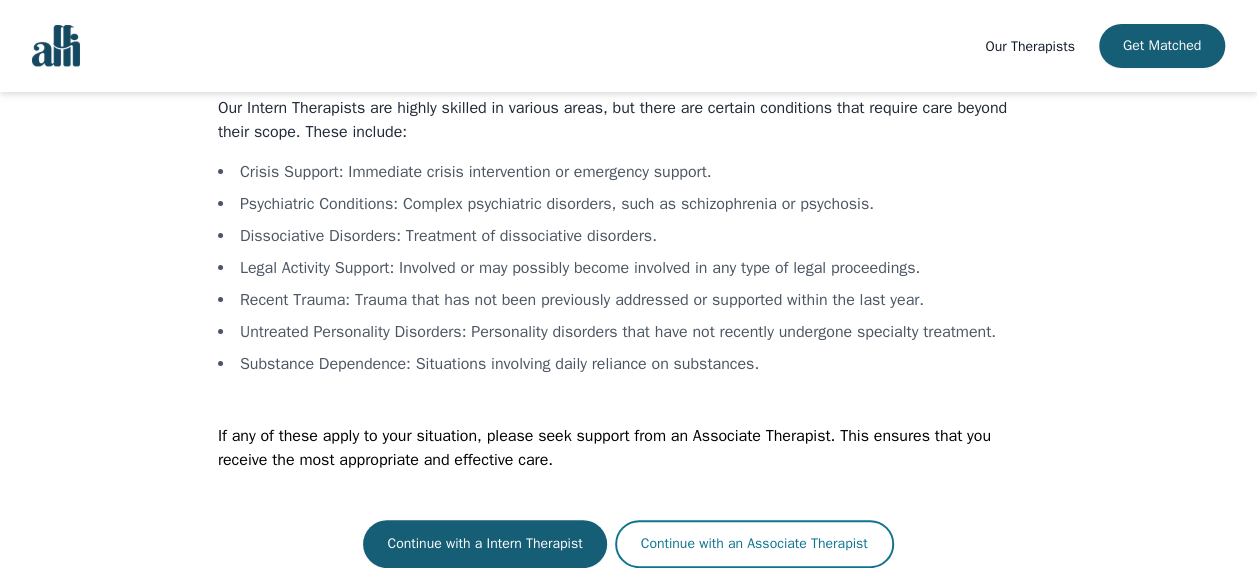 click on "Continue with an Associate Therapist" at bounding box center (754, 544) 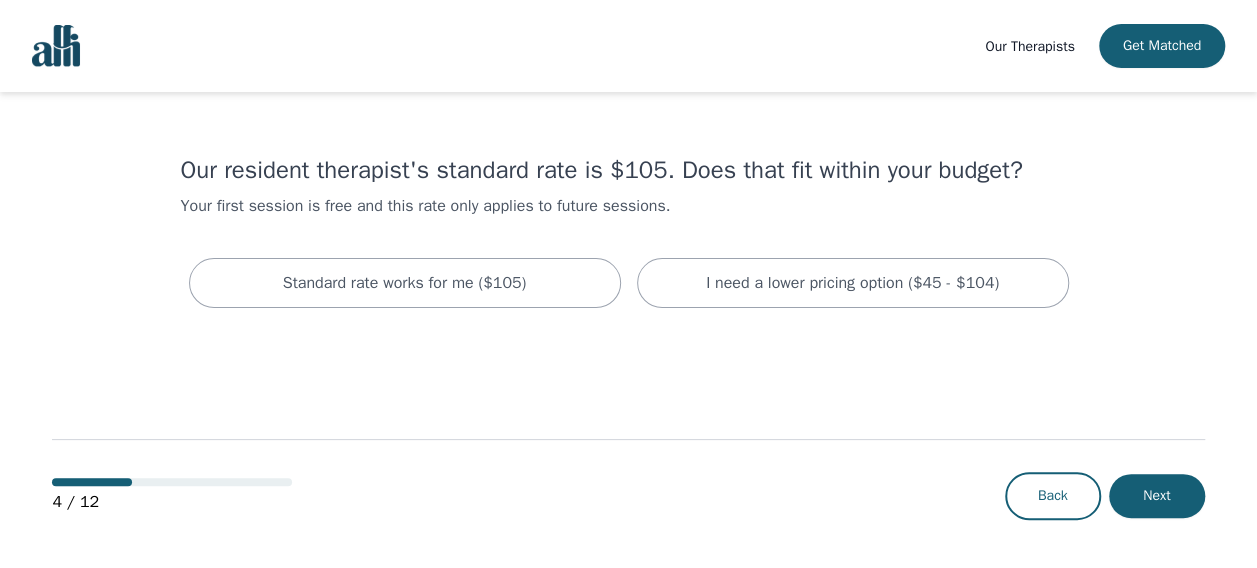 scroll, scrollTop: 0, scrollLeft: 0, axis: both 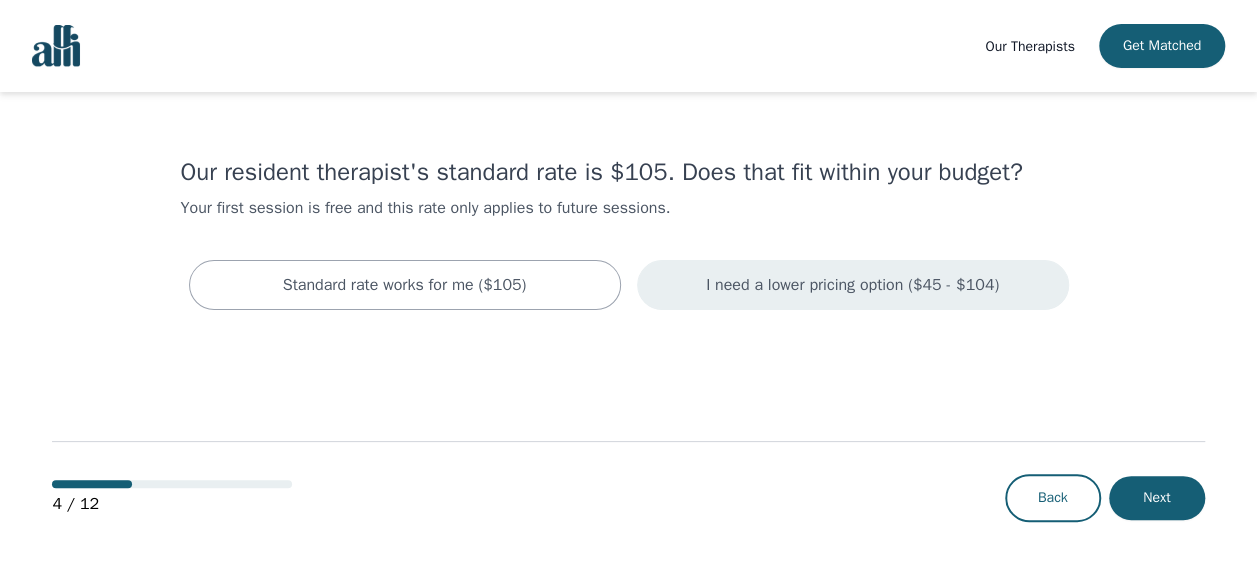 click on "I need a lower pricing option ($45 - $104)" at bounding box center [853, 285] 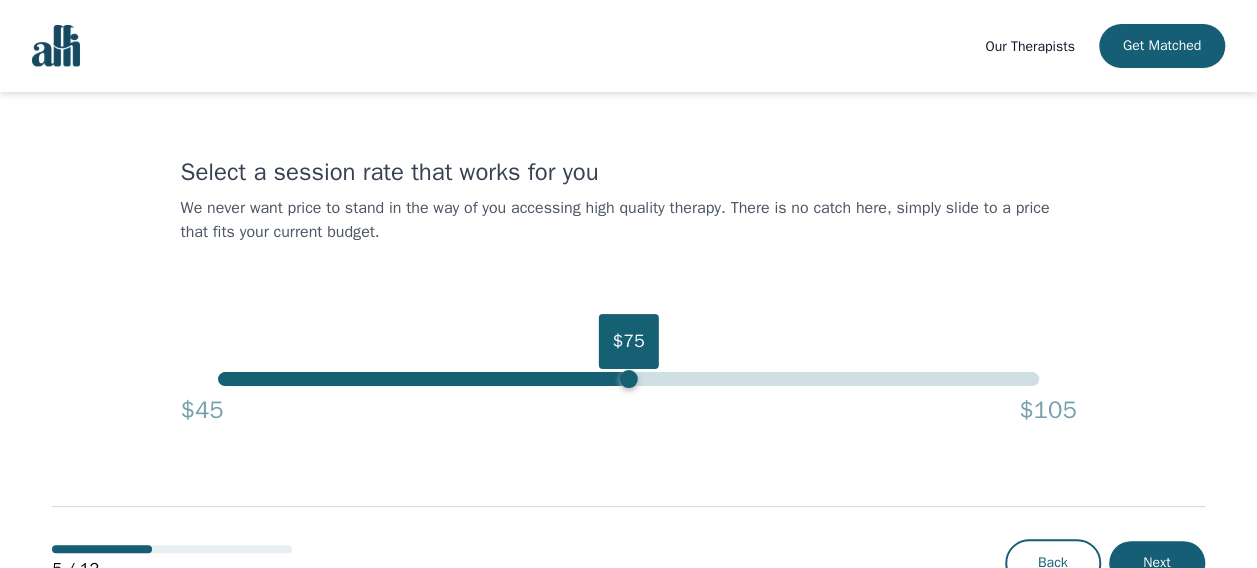 drag, startPoint x: 1038, startPoint y: 383, endPoint x: 636, endPoint y: 384, distance: 402.00125 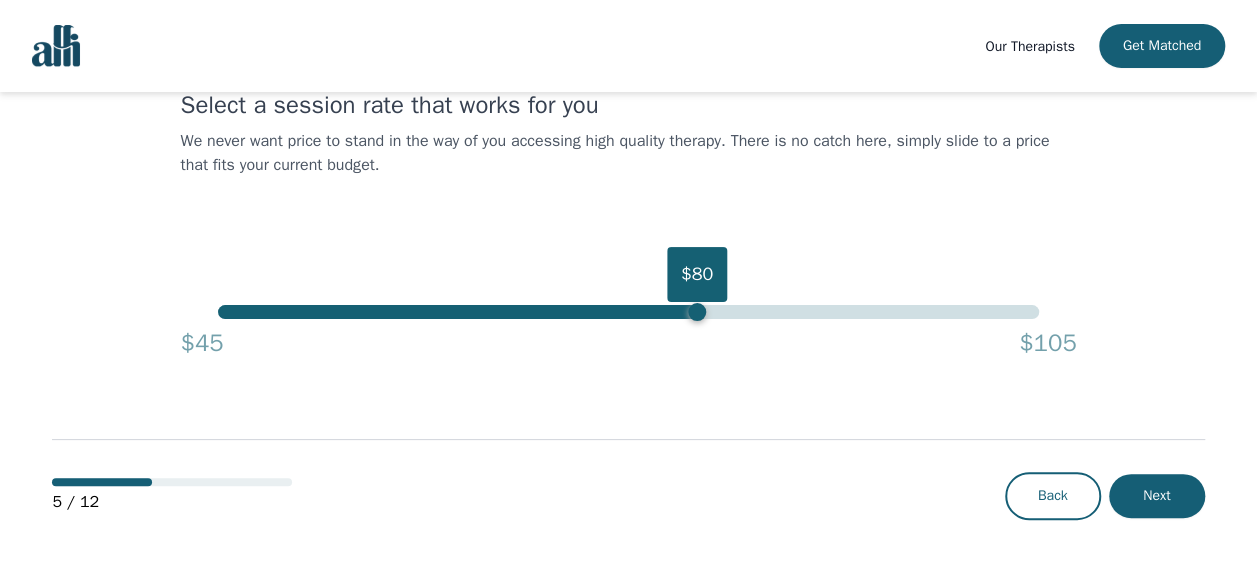drag, startPoint x: 632, startPoint y: 313, endPoint x: 703, endPoint y: 304, distance: 71.568146 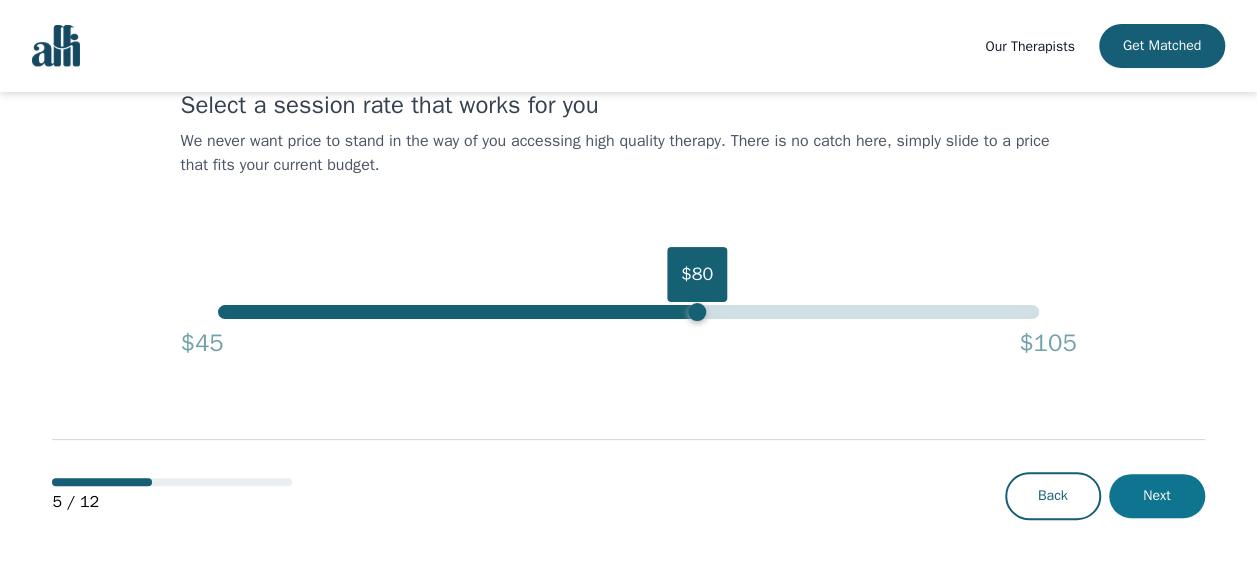 click on "Next" at bounding box center [1157, 496] 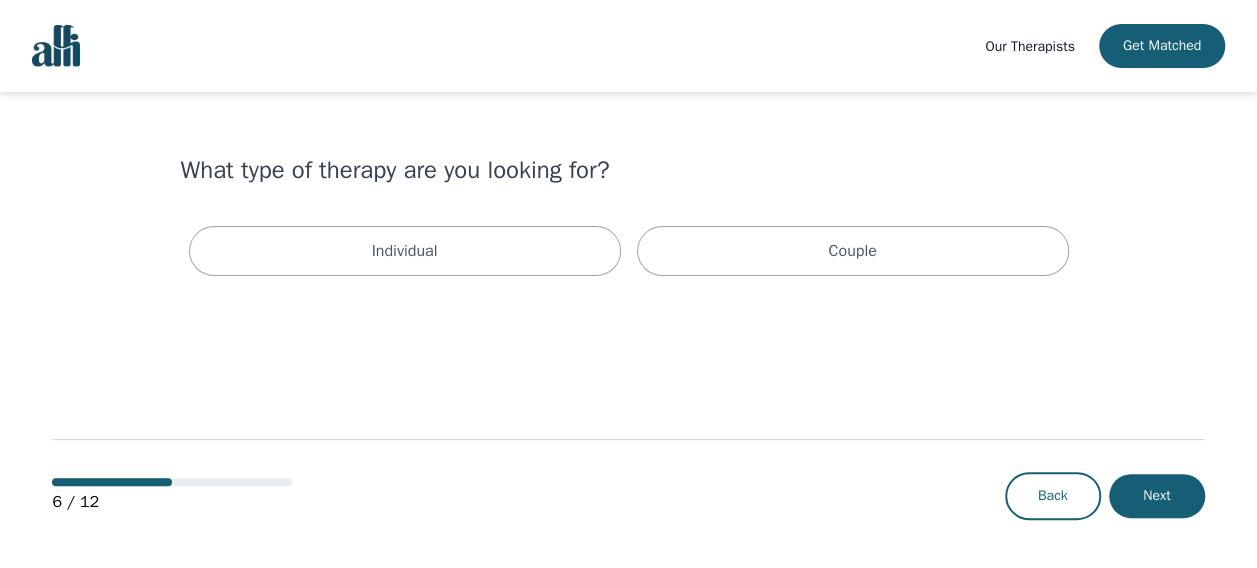 scroll, scrollTop: 0, scrollLeft: 0, axis: both 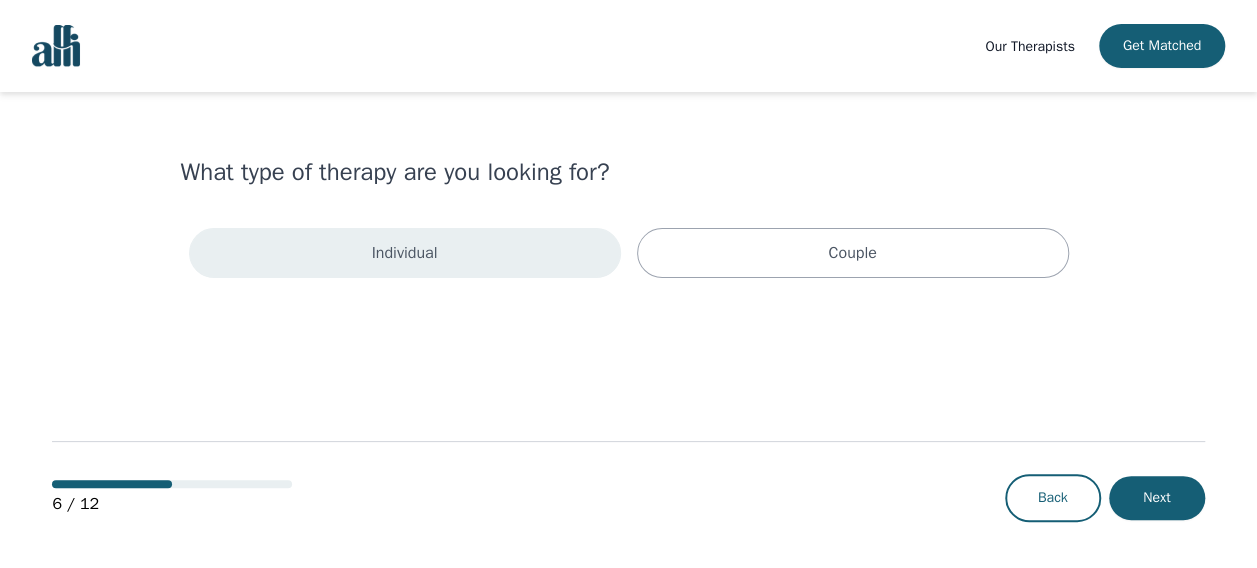 click on "Individual" at bounding box center (405, 253) 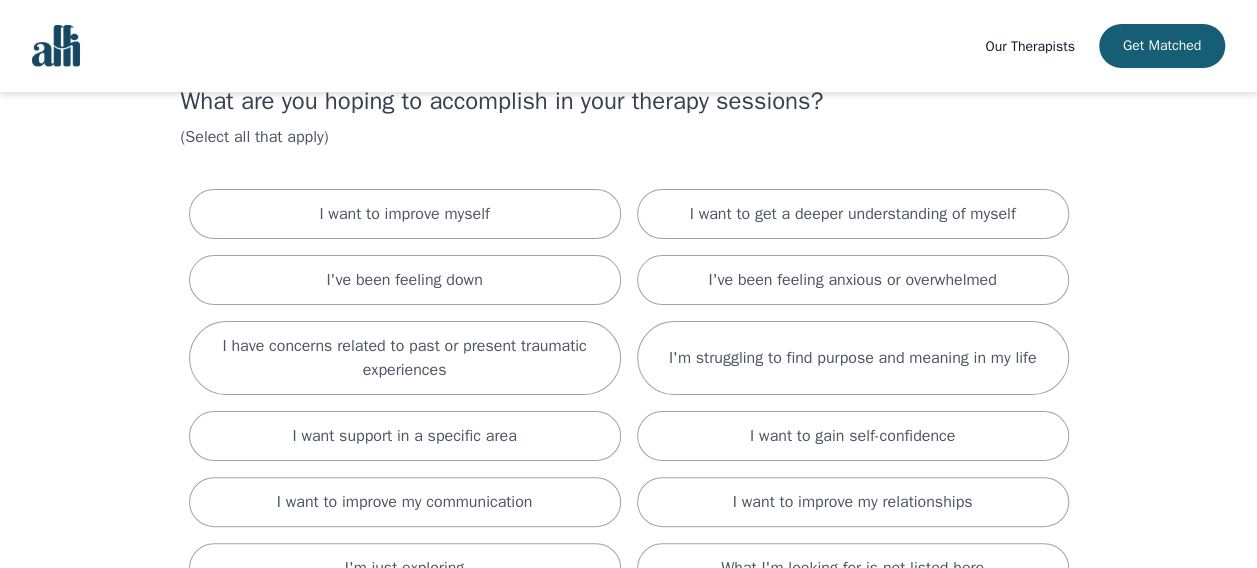 scroll, scrollTop: 112, scrollLeft: 0, axis: vertical 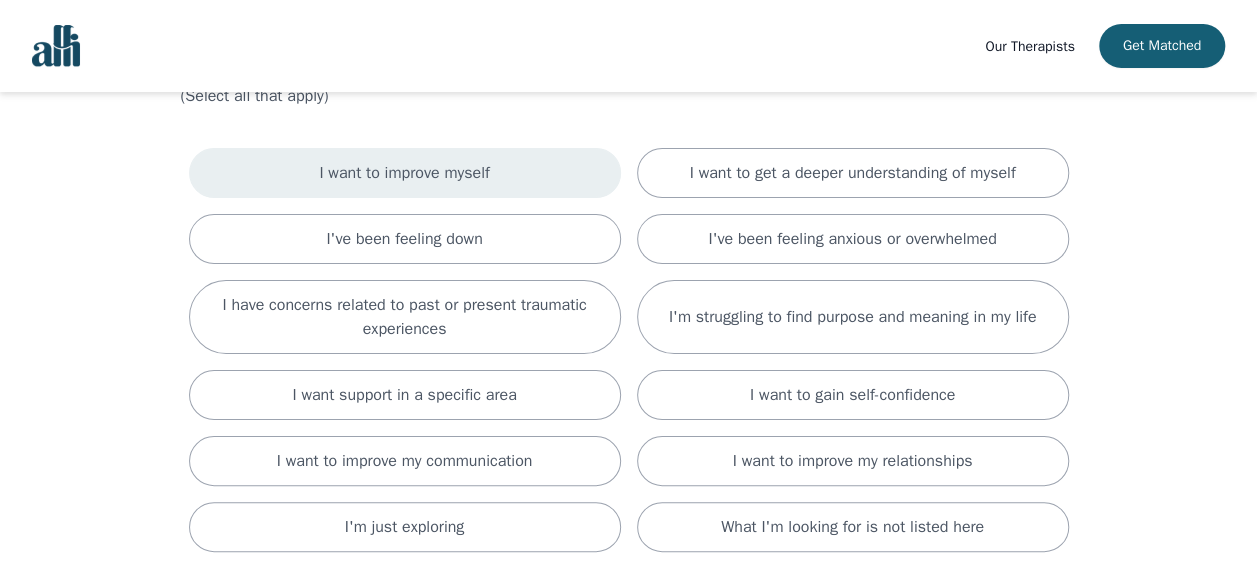 click on "I want to improve myself" at bounding box center (405, 173) 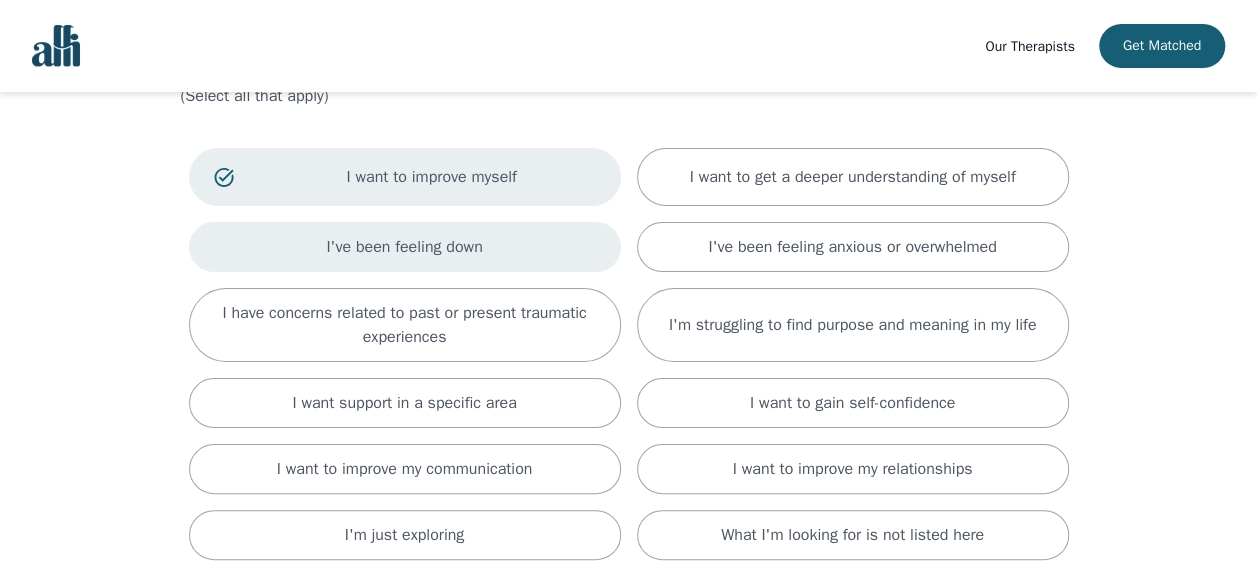 click on "I've been feeling down" at bounding box center [405, 247] 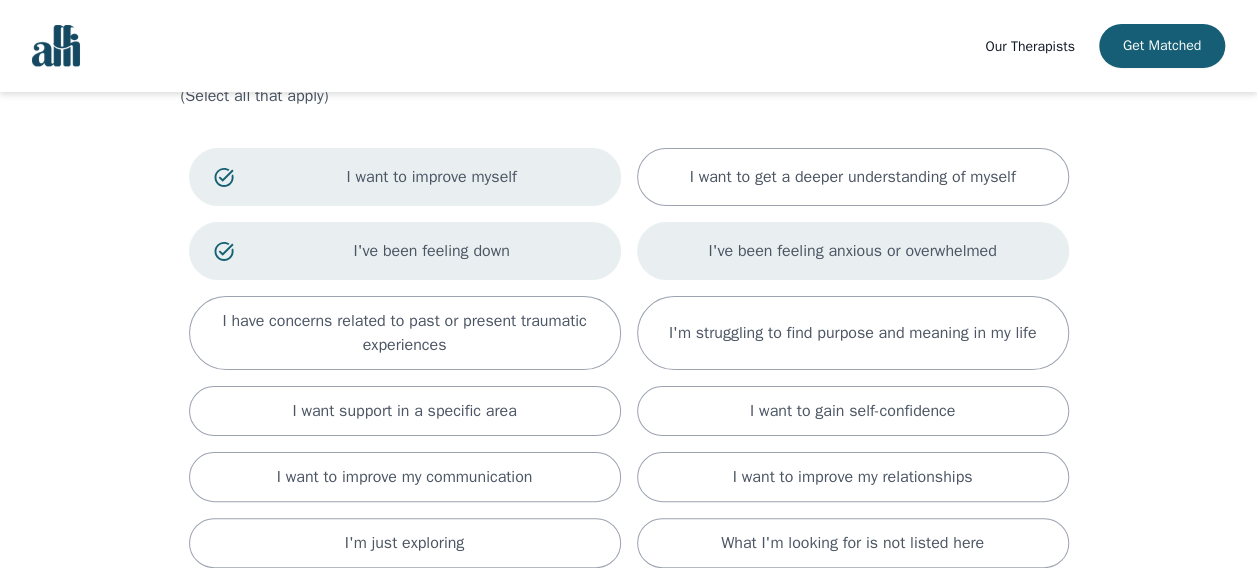 click on "I've been feeling anxious or overwhelmed" at bounding box center [852, 251] 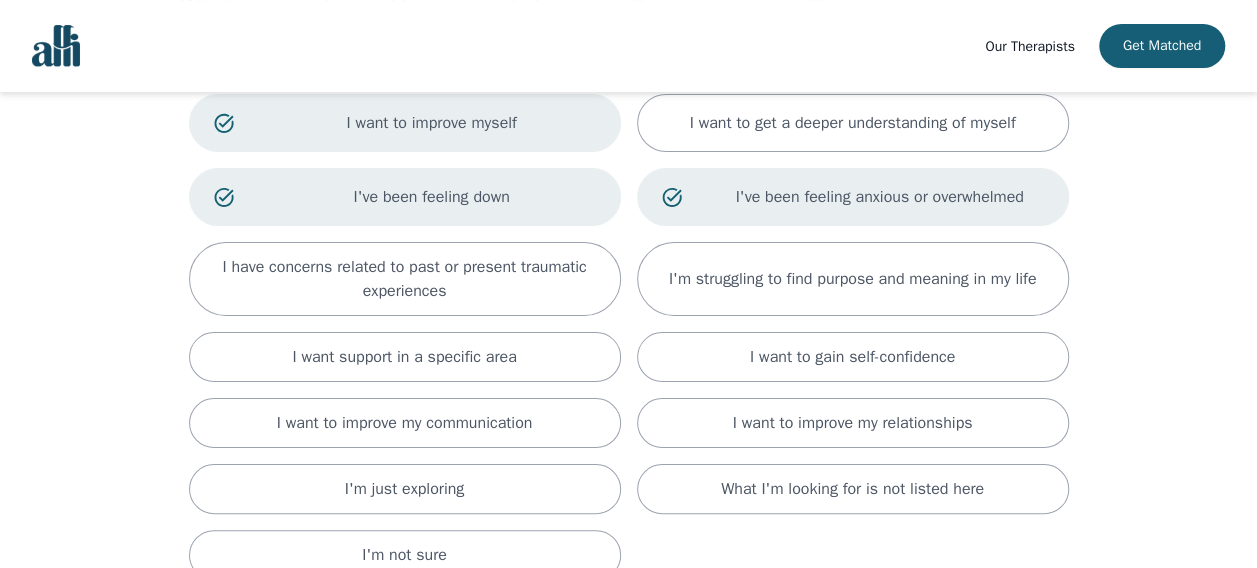 scroll, scrollTop: 171, scrollLeft: 0, axis: vertical 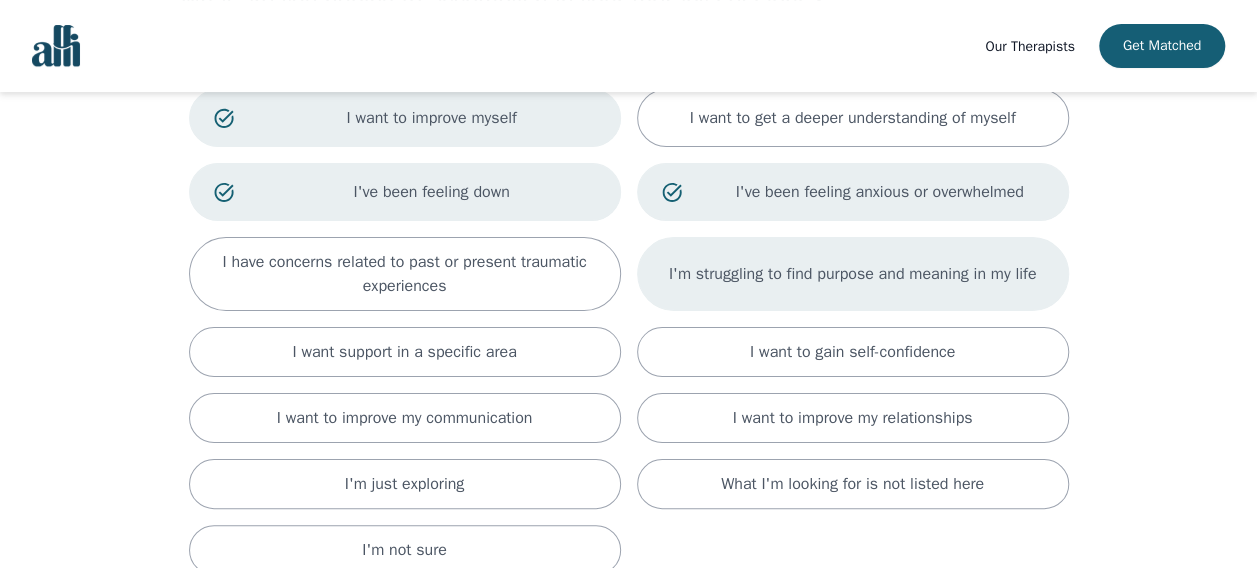 click on "I'm struggling to find purpose and meaning in my life" at bounding box center [853, 274] 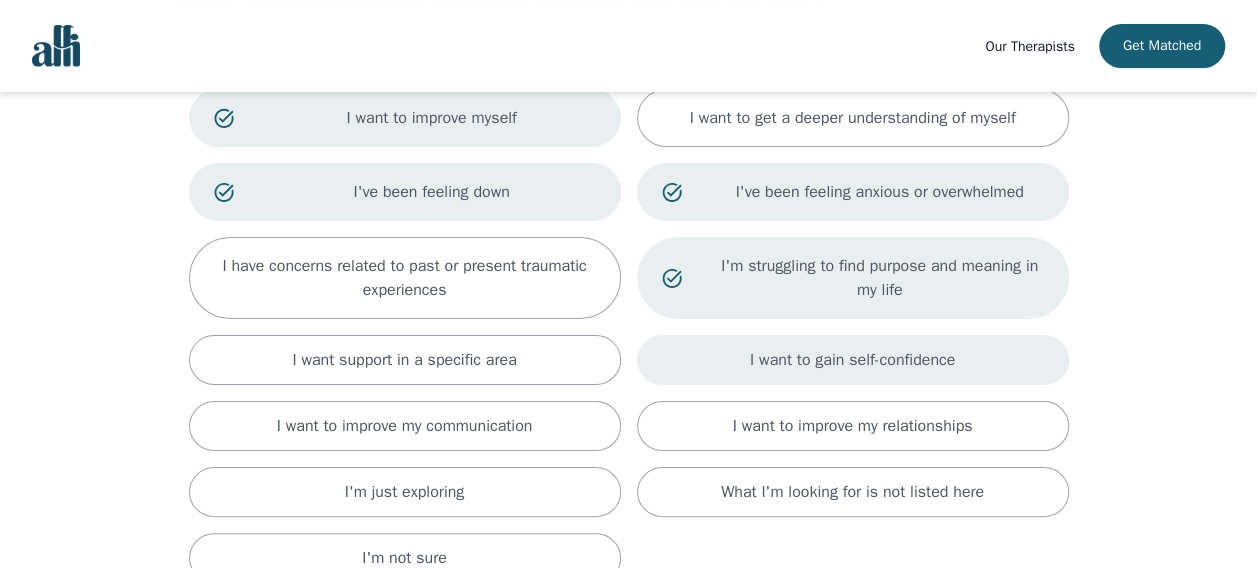 click on "I want to gain self-confidence" at bounding box center [853, 360] 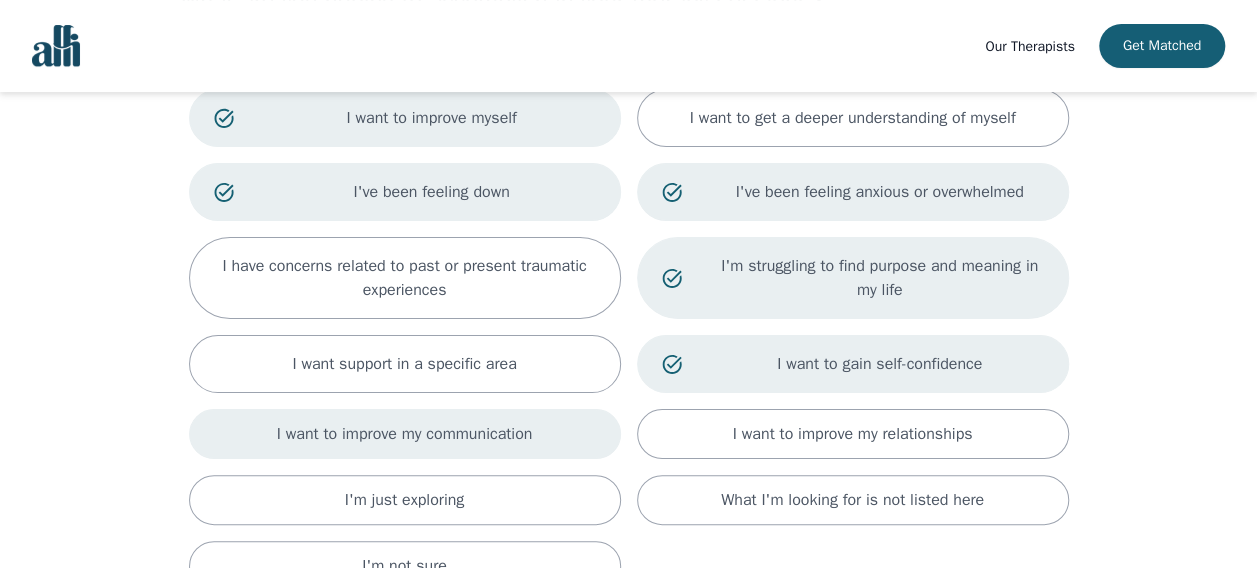 click on "I want to improve my communication" at bounding box center [405, 434] 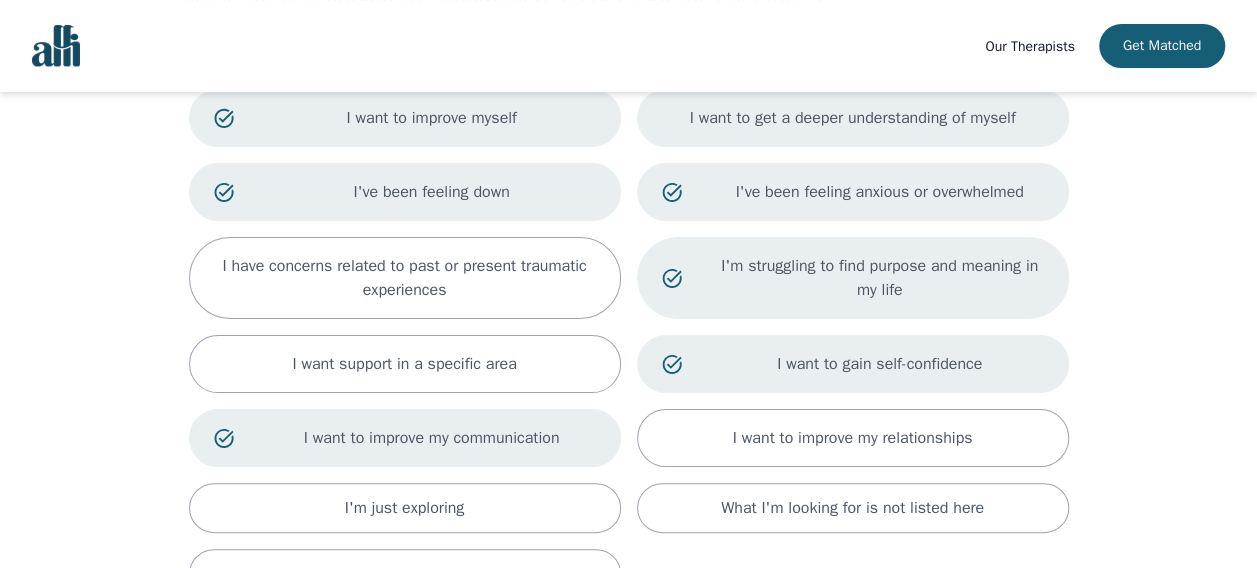 click on "I want to get a deeper understanding of myself" at bounding box center [853, 118] 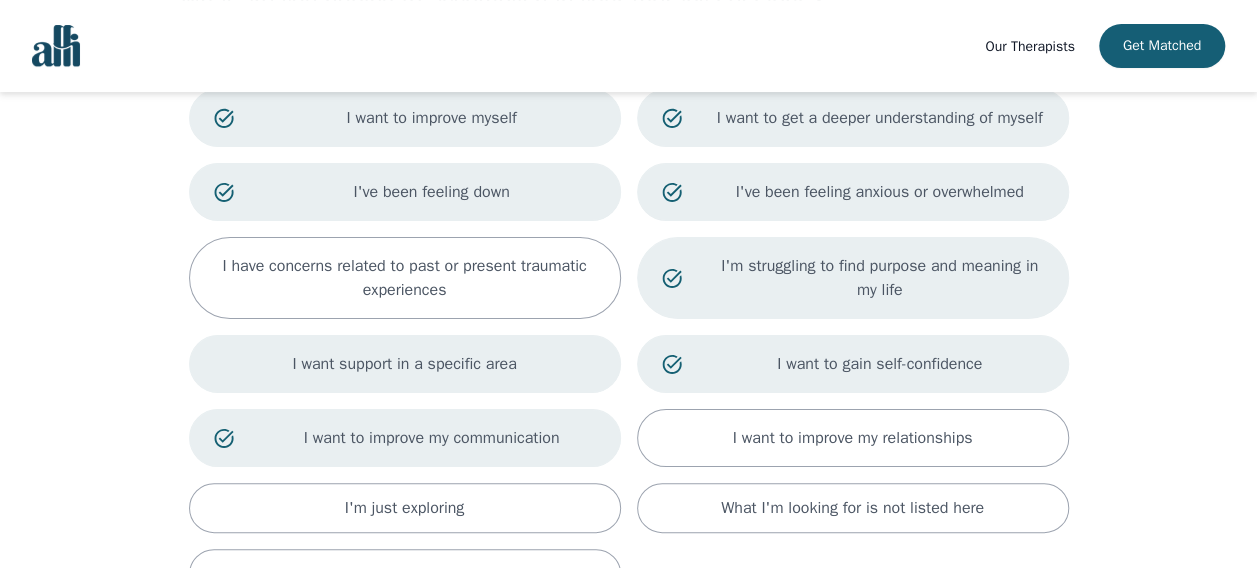 click on "I want support in a specific area" at bounding box center (405, 364) 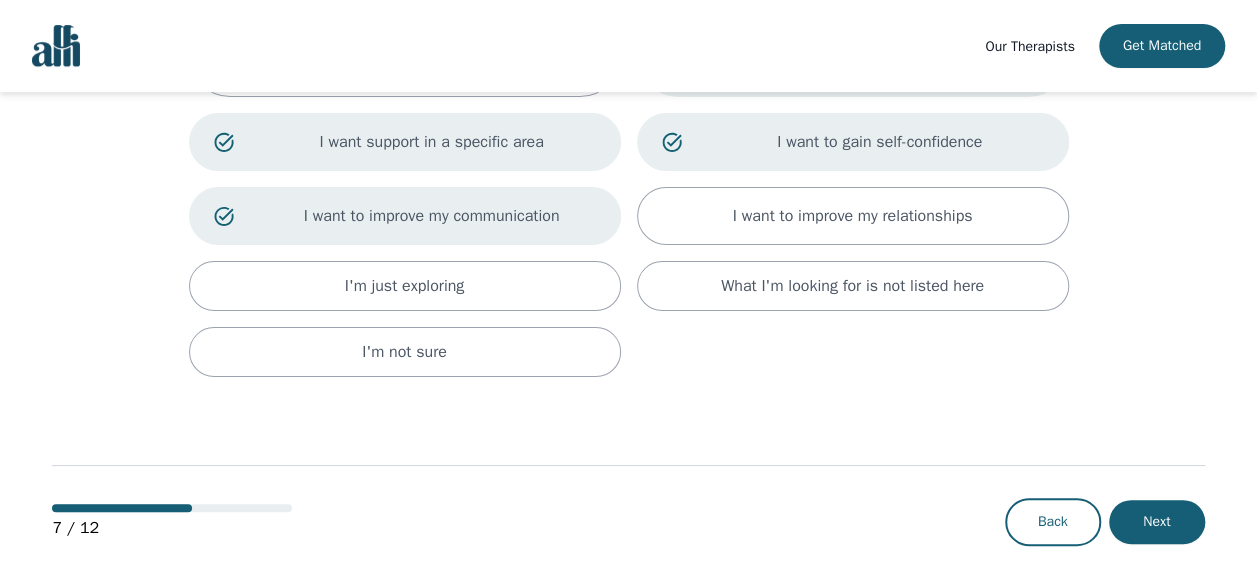 scroll, scrollTop: 414, scrollLeft: 0, axis: vertical 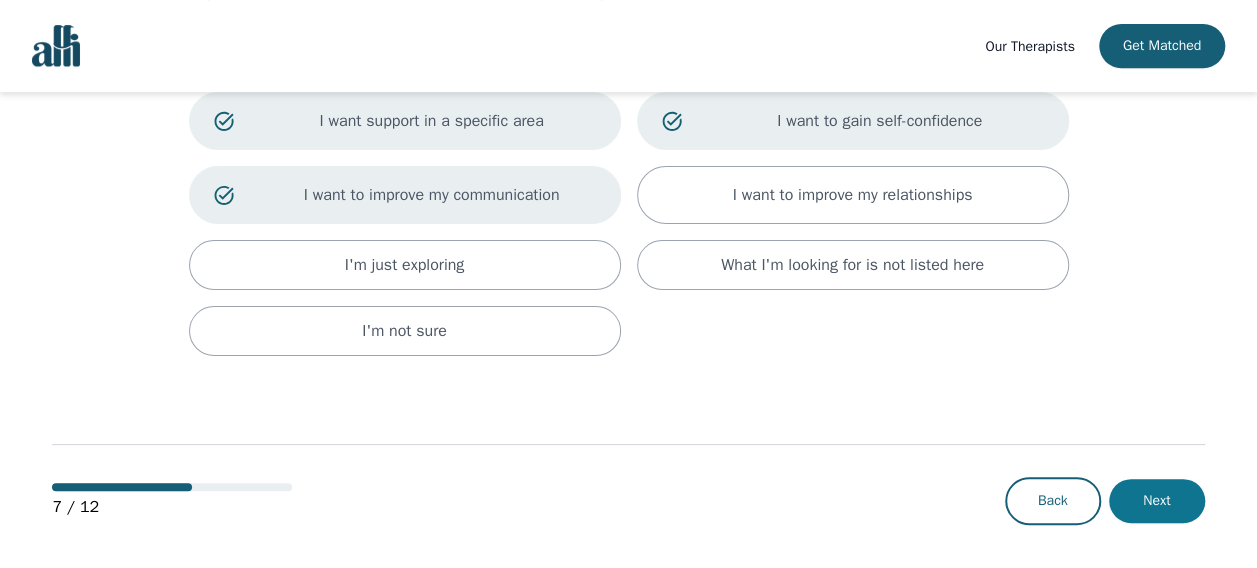 click on "Next" at bounding box center [1157, 501] 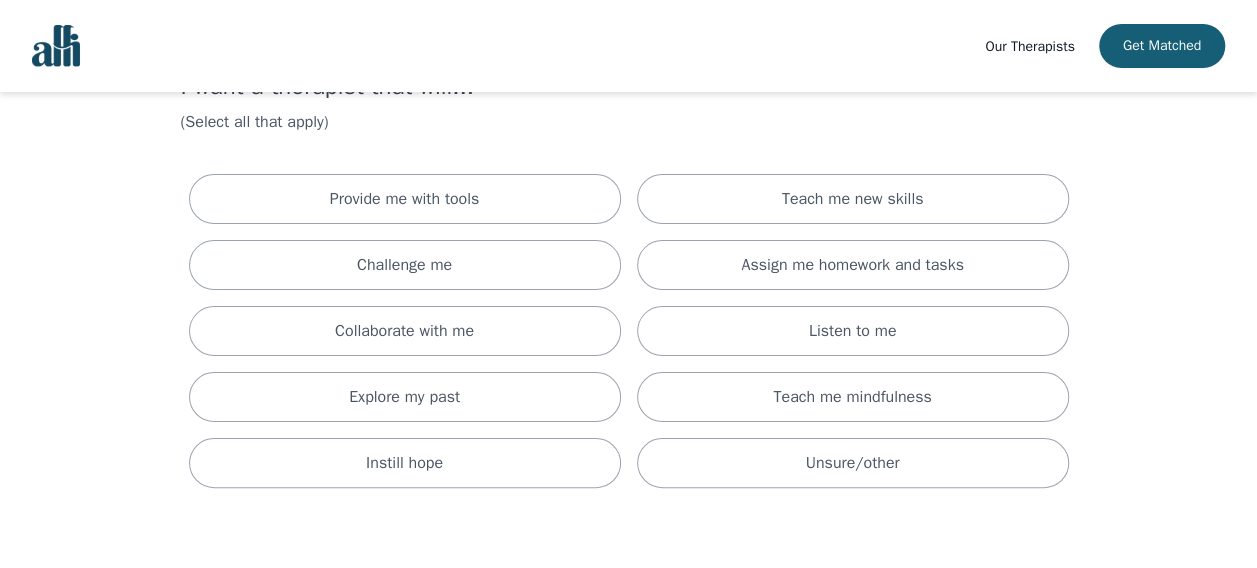 scroll, scrollTop: 88, scrollLeft: 0, axis: vertical 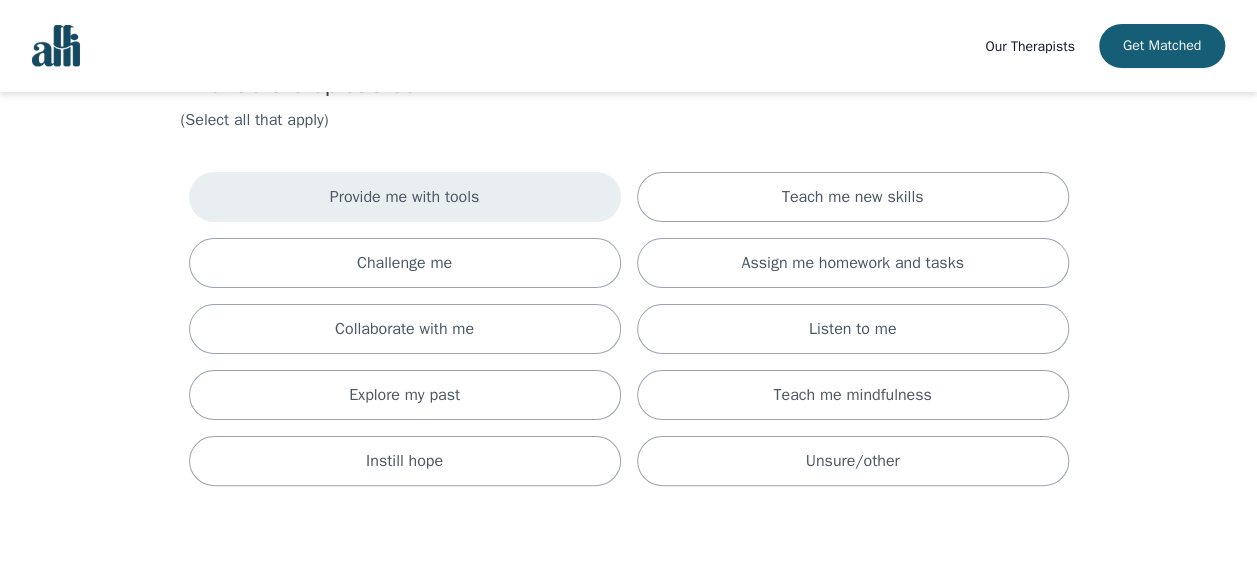 click on "Provide me with tools" at bounding box center (405, 197) 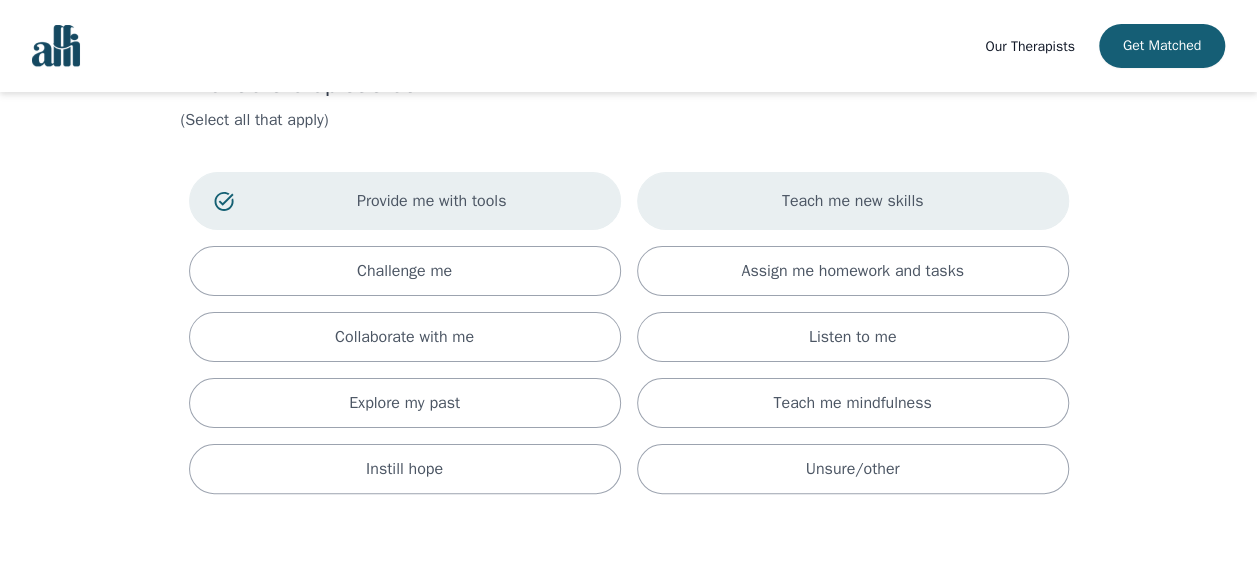 click on "Teach me new skills" at bounding box center (853, 201) 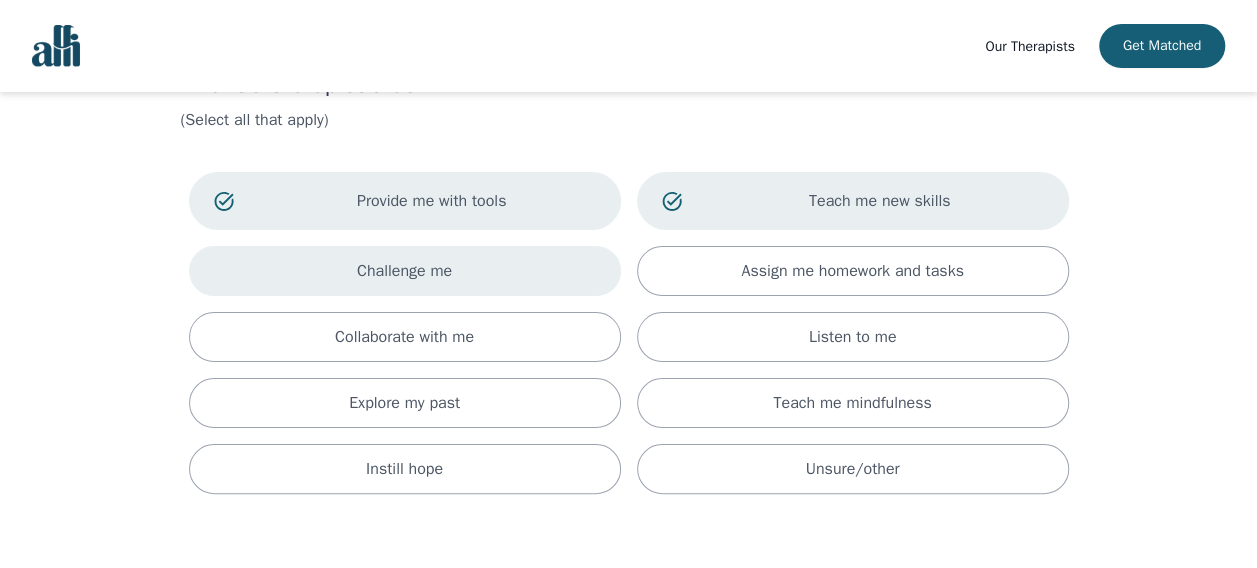 click on "Challenge me" at bounding box center (405, 271) 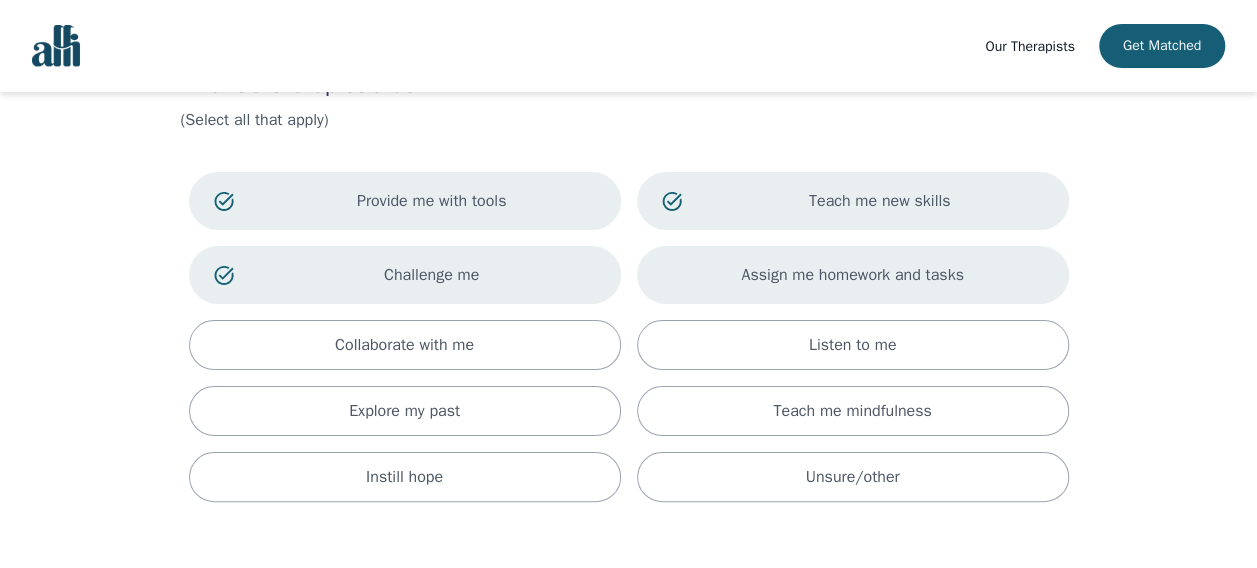 click on "Assign me homework and tasks" at bounding box center [853, 275] 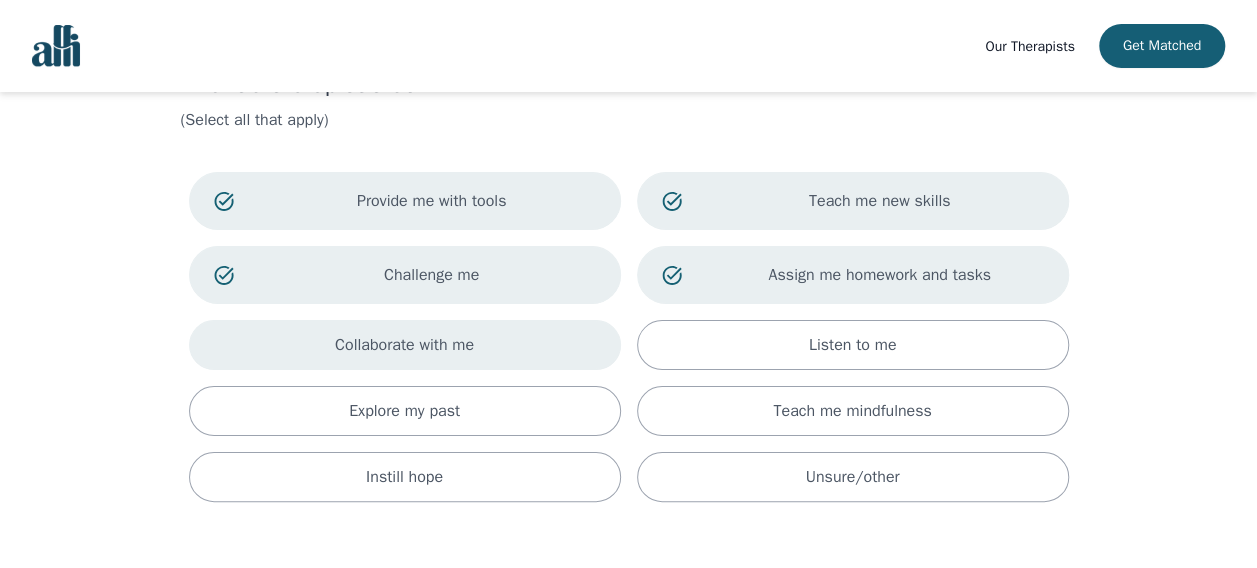 click on "Collaborate with me" at bounding box center [405, 345] 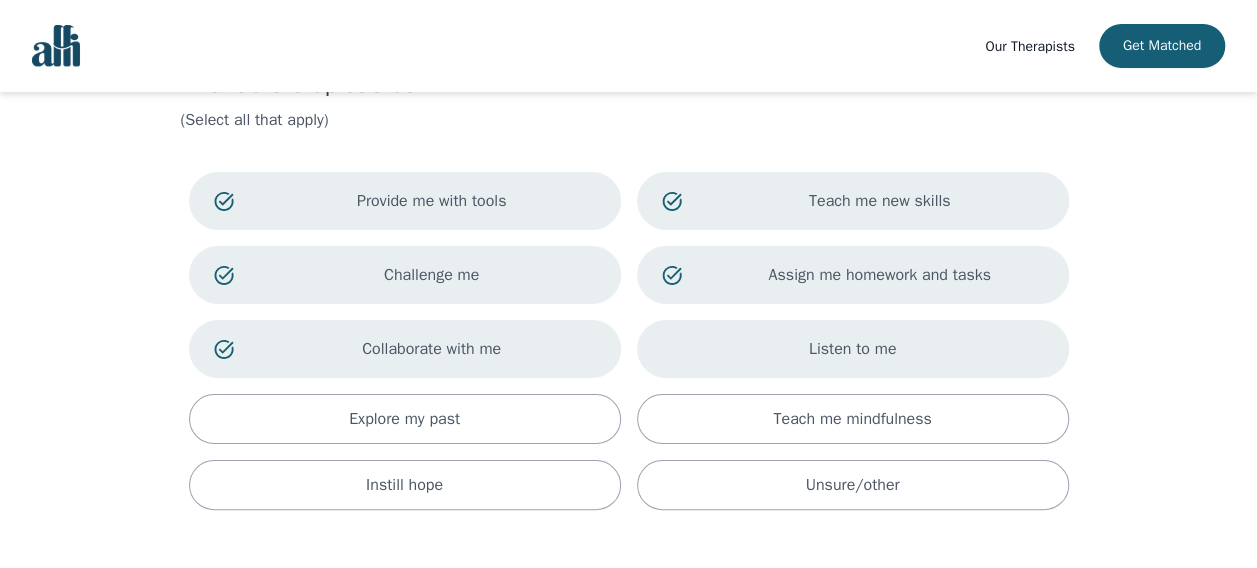 click on "Listen to me" at bounding box center [853, 349] 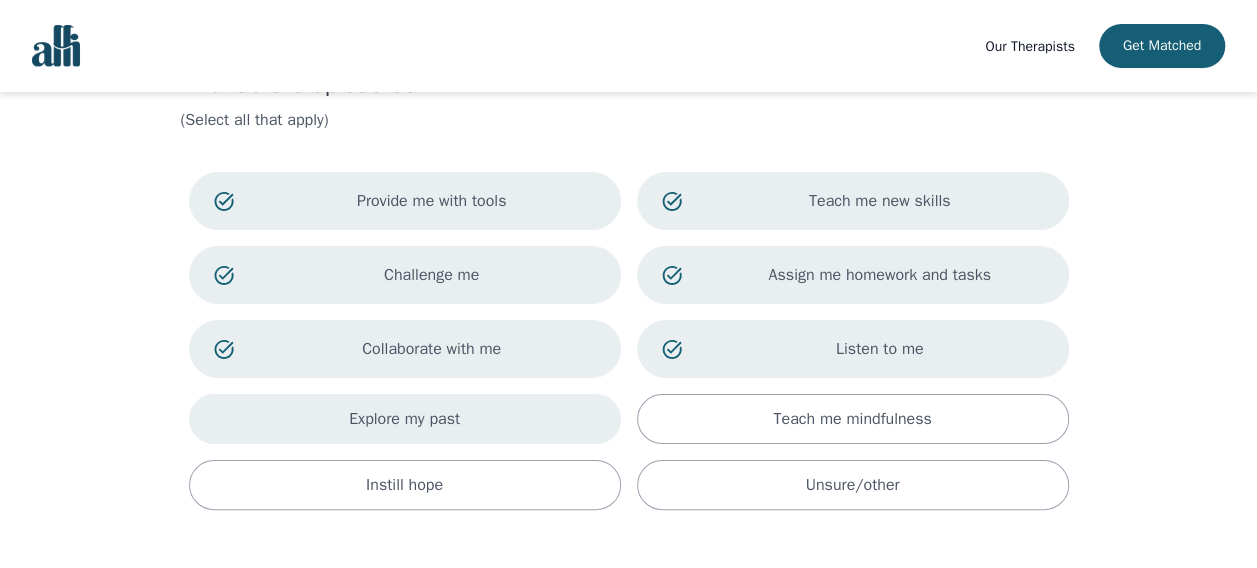 click on "Explore my past" at bounding box center [405, 419] 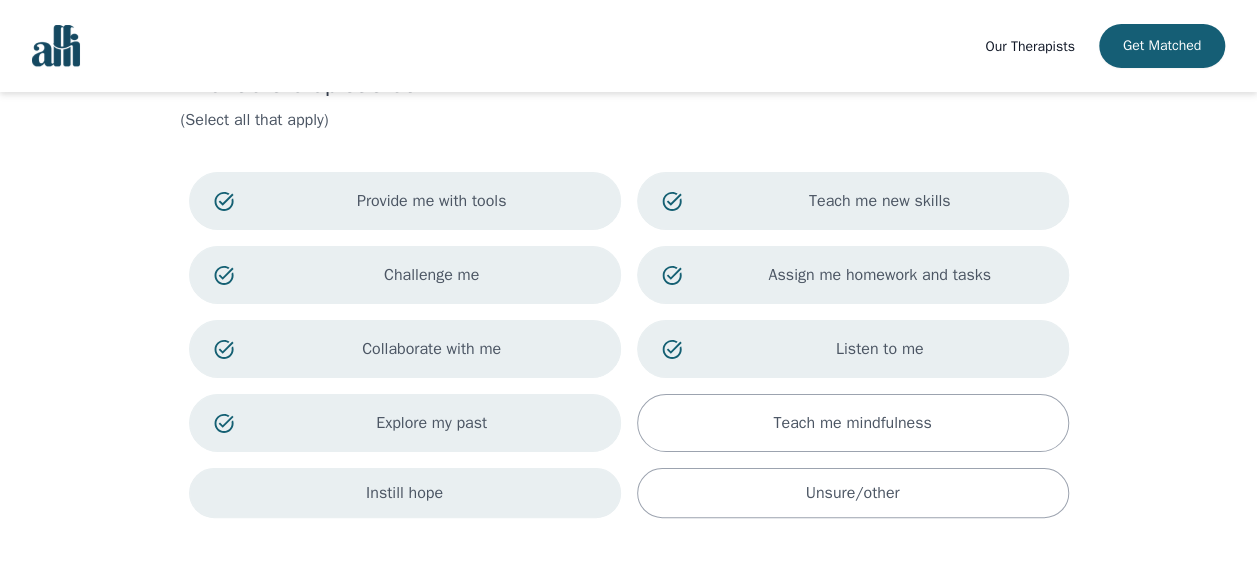 click on "Instill hope" at bounding box center [405, 493] 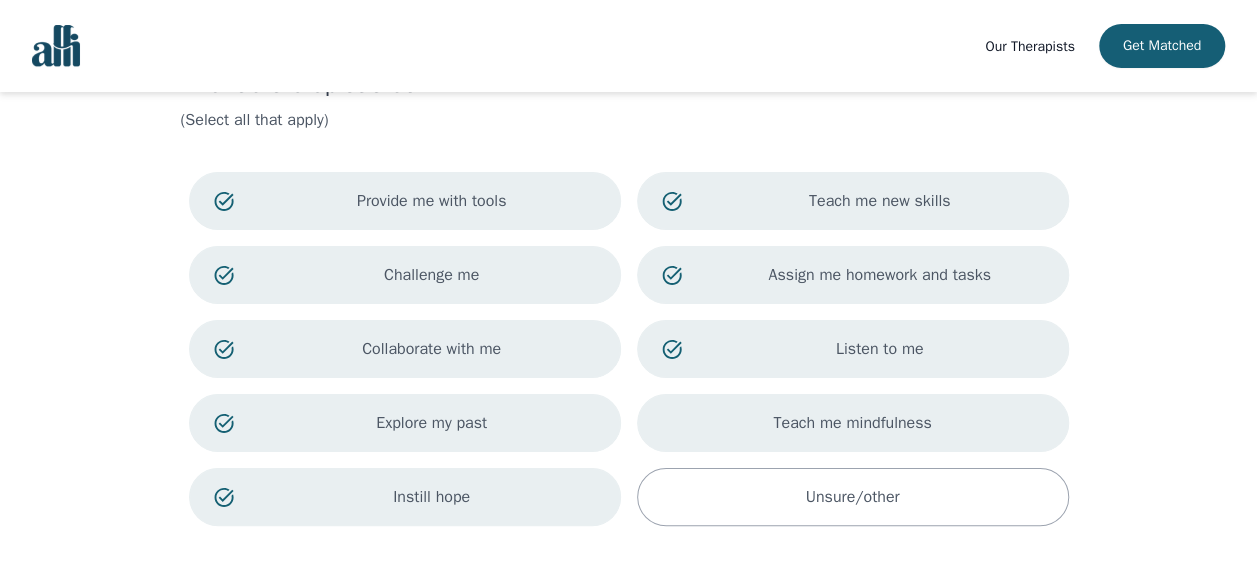 click on "Teach me mindfulness" at bounding box center (853, 423) 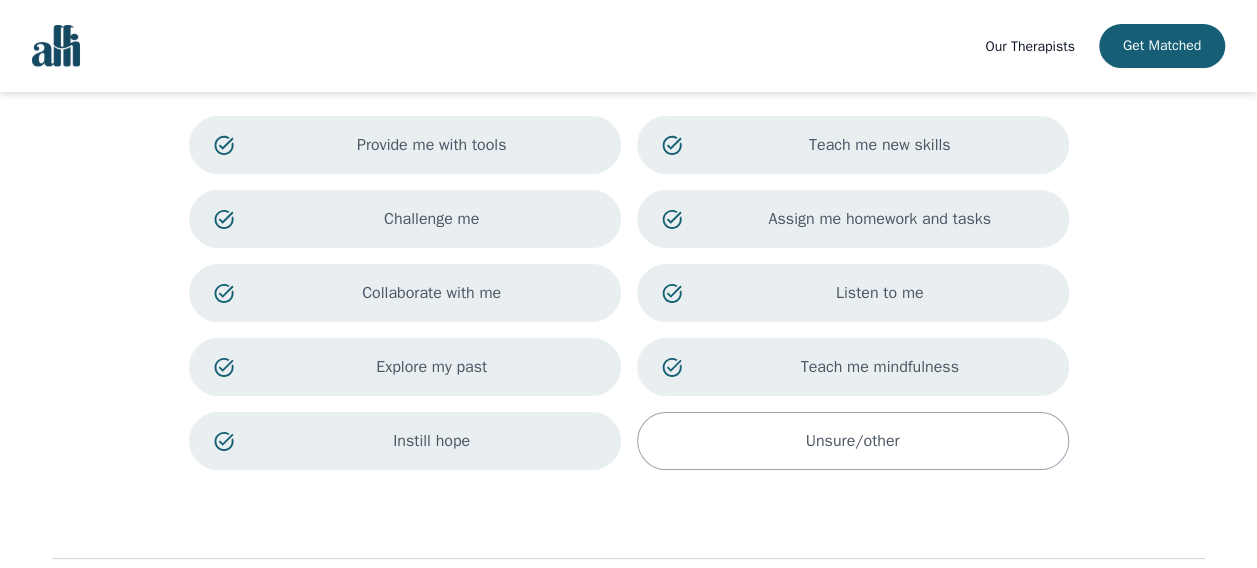 scroll, scrollTop: 154, scrollLeft: 0, axis: vertical 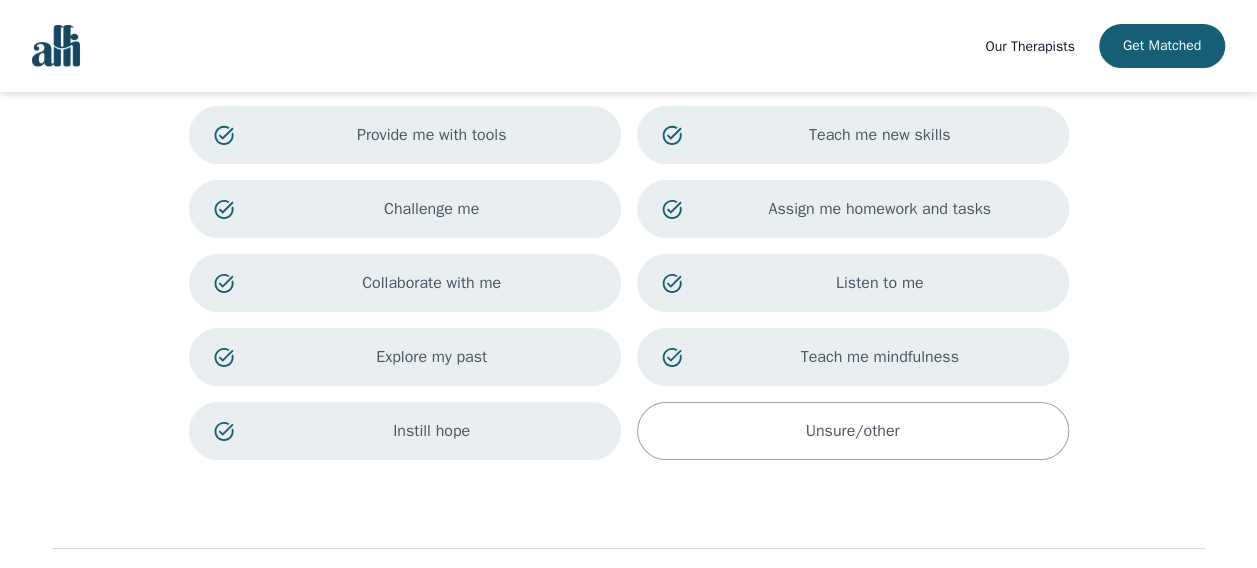 click on "Unsure/other" at bounding box center [853, 431] 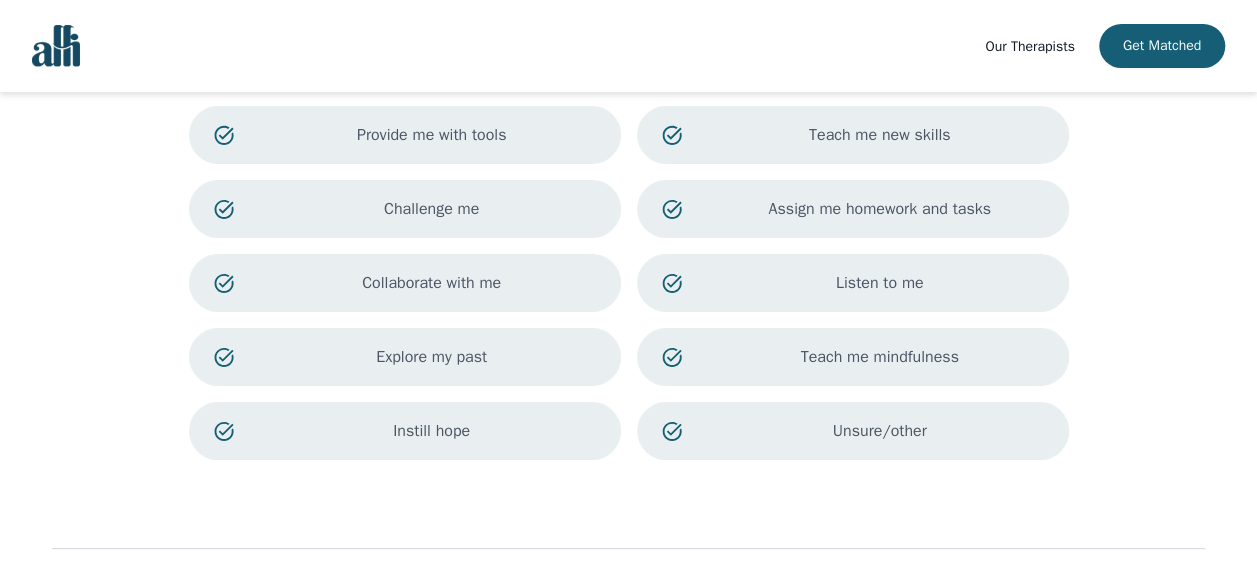click on "Teach me mindfulness" at bounding box center (880, 357) 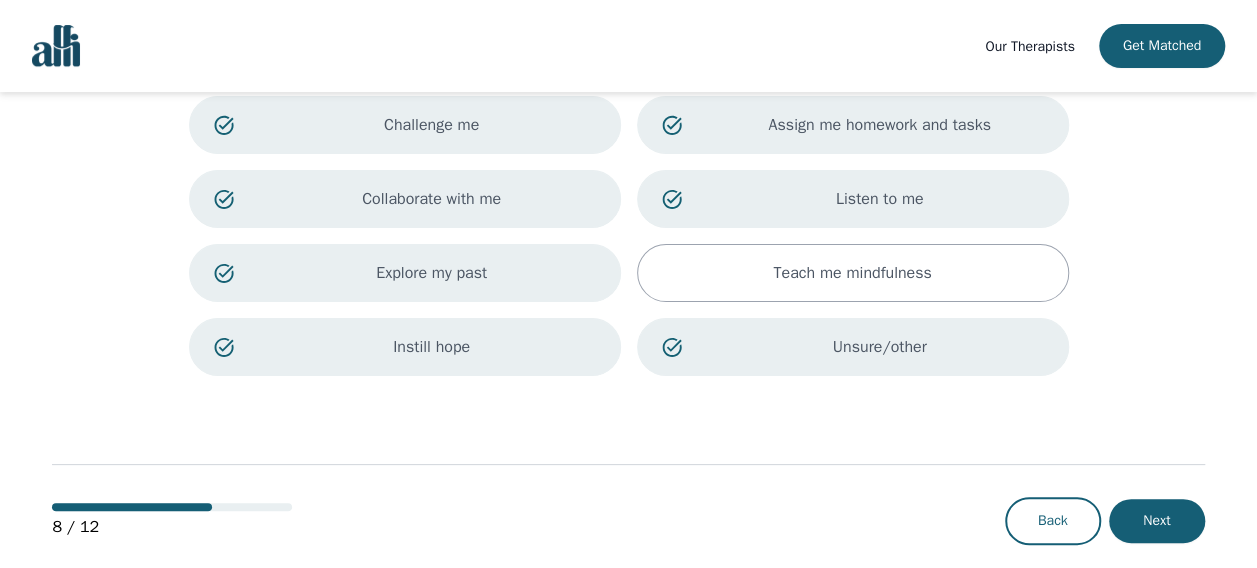 scroll, scrollTop: 260, scrollLeft: 0, axis: vertical 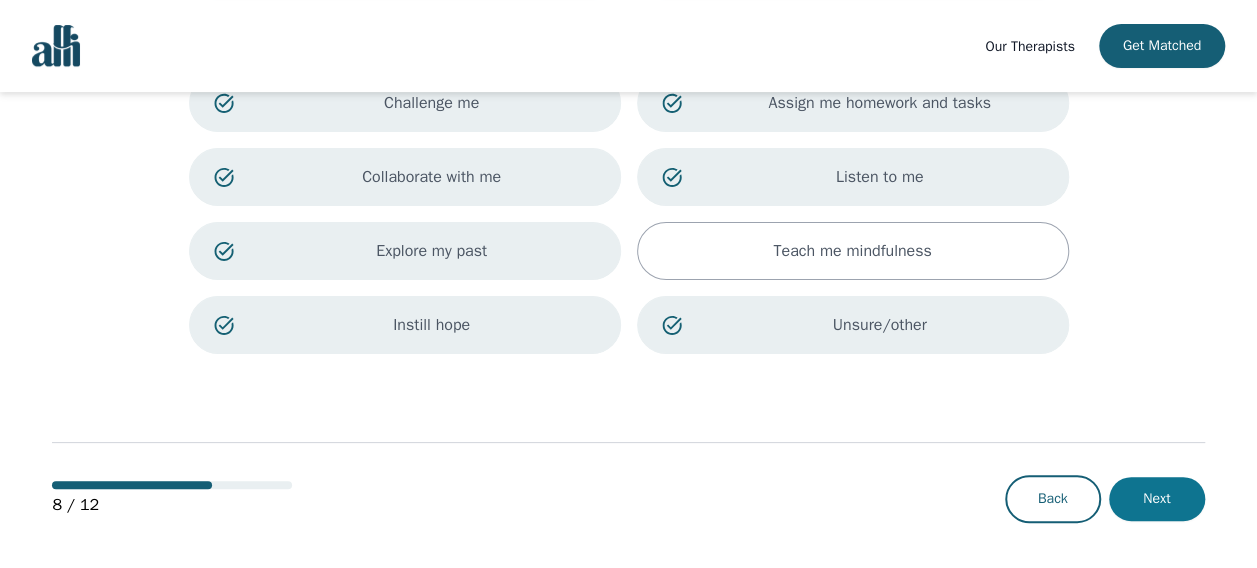 click on "Next" at bounding box center [1157, 499] 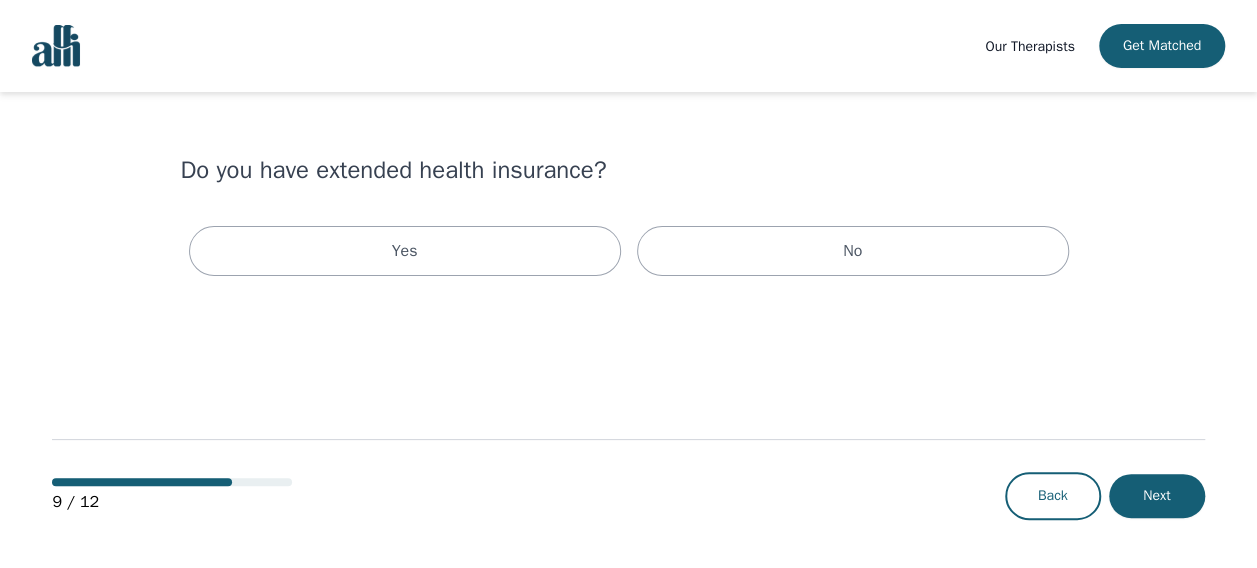 scroll, scrollTop: 0, scrollLeft: 0, axis: both 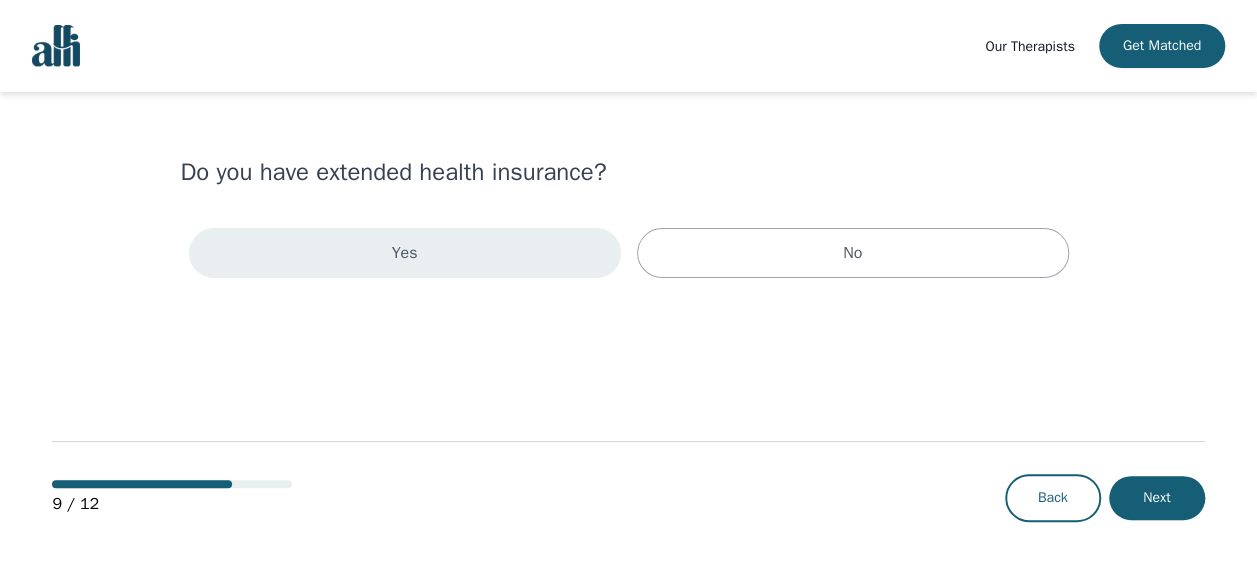 click on "Yes" at bounding box center [405, 253] 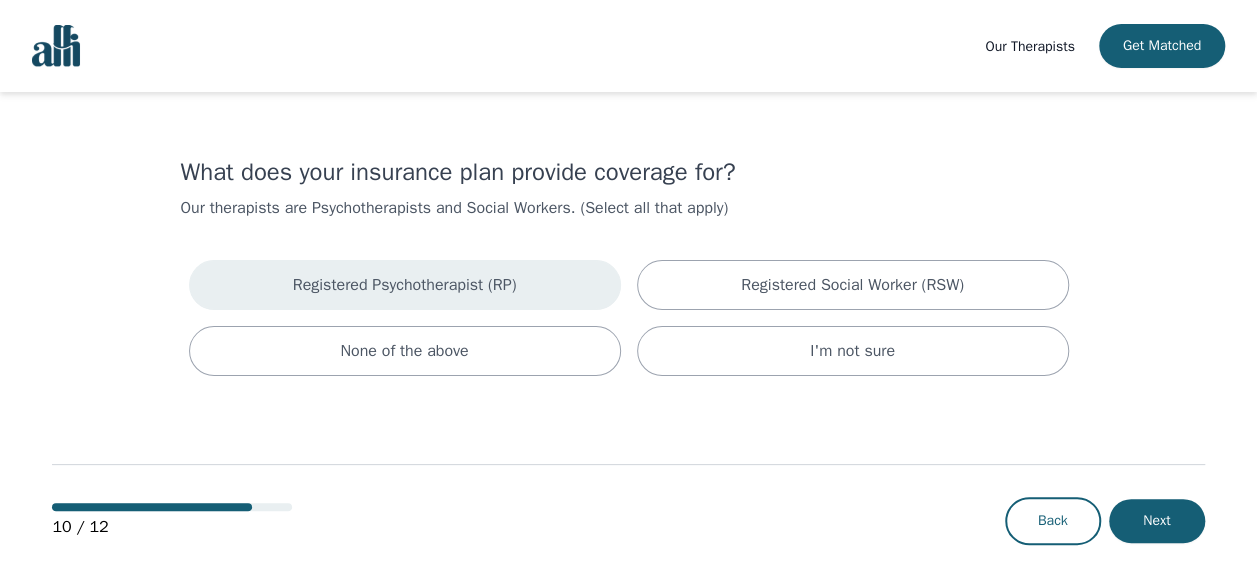 click on "Registered Psychotherapist (RP)" at bounding box center [405, 285] 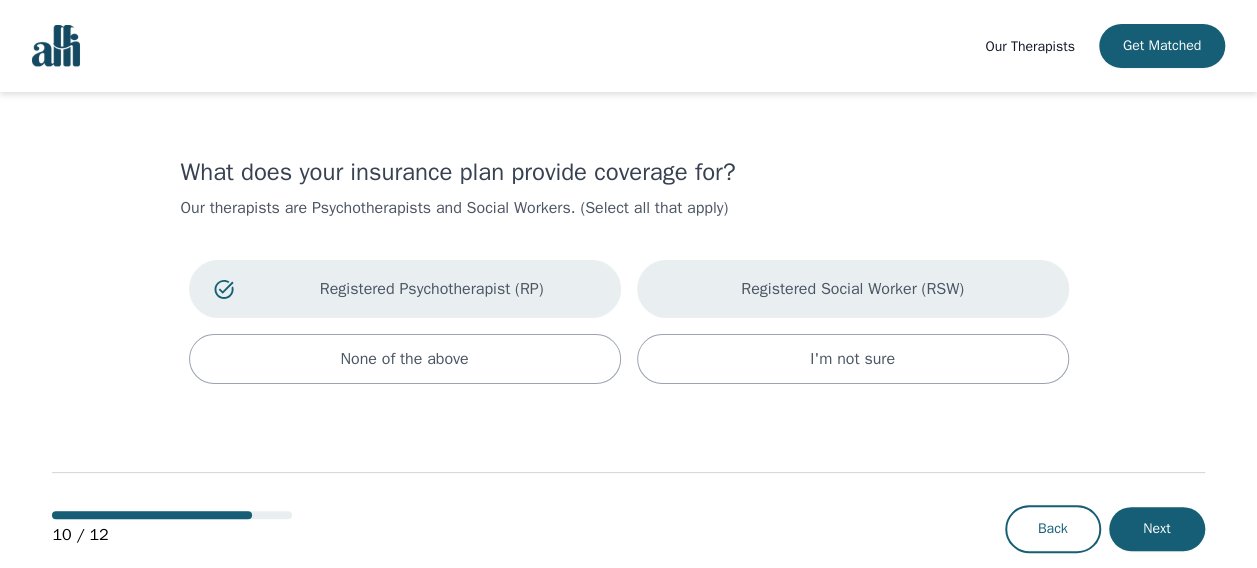 click on "Registered Social Worker (RSW)" at bounding box center [852, 289] 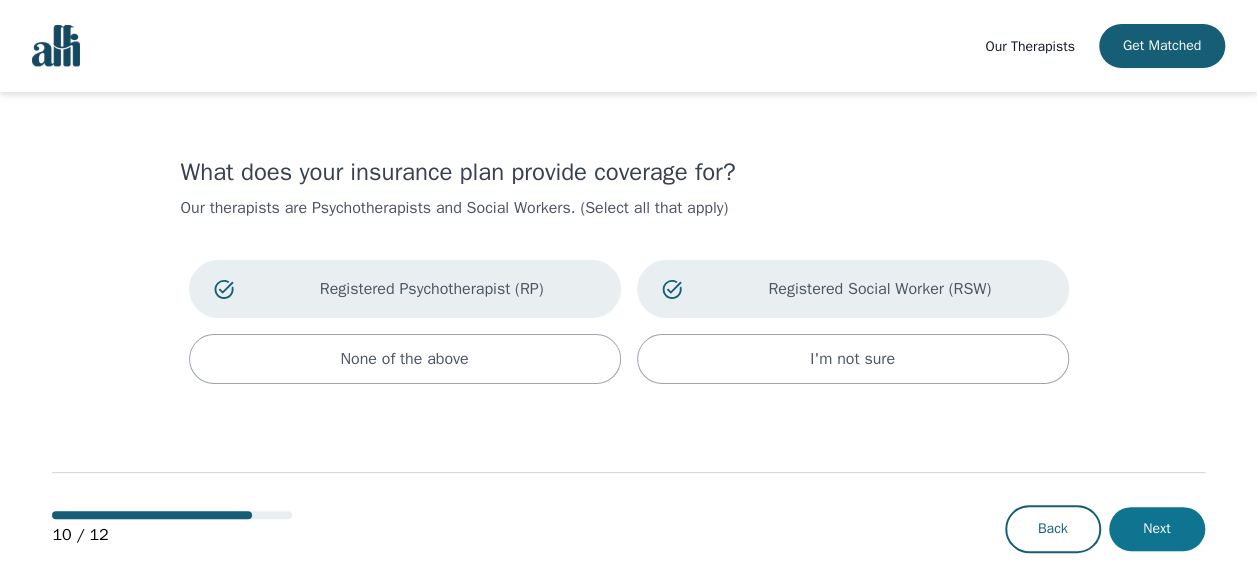 click on "Next" at bounding box center [1157, 529] 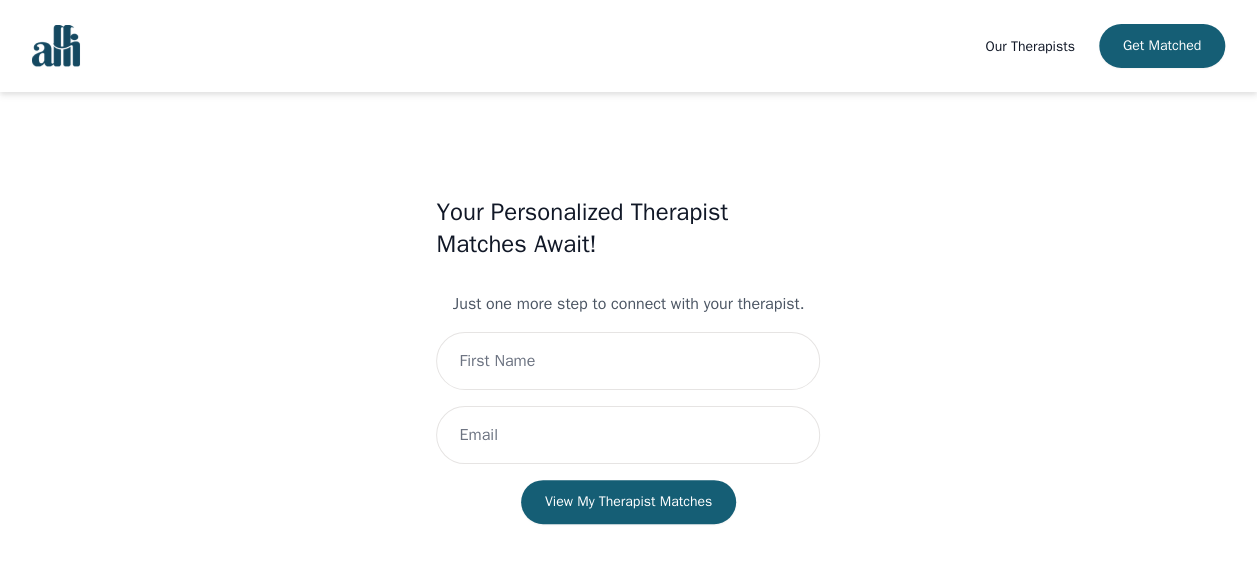 scroll, scrollTop: 26, scrollLeft: 0, axis: vertical 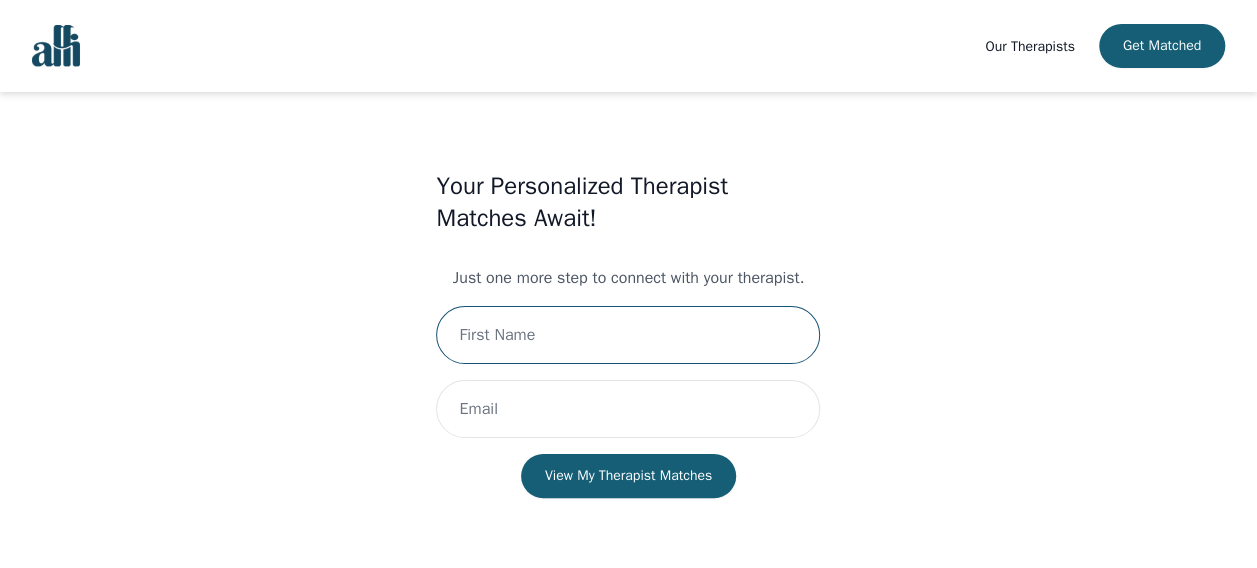 click at bounding box center (628, 335) 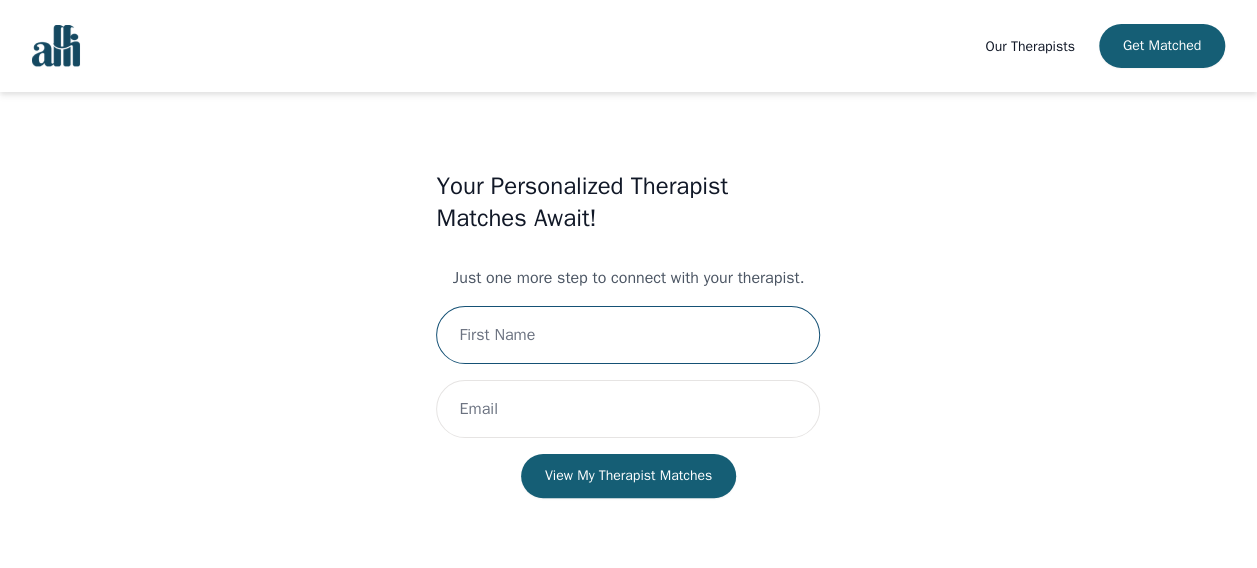 type on "[FIRST]" 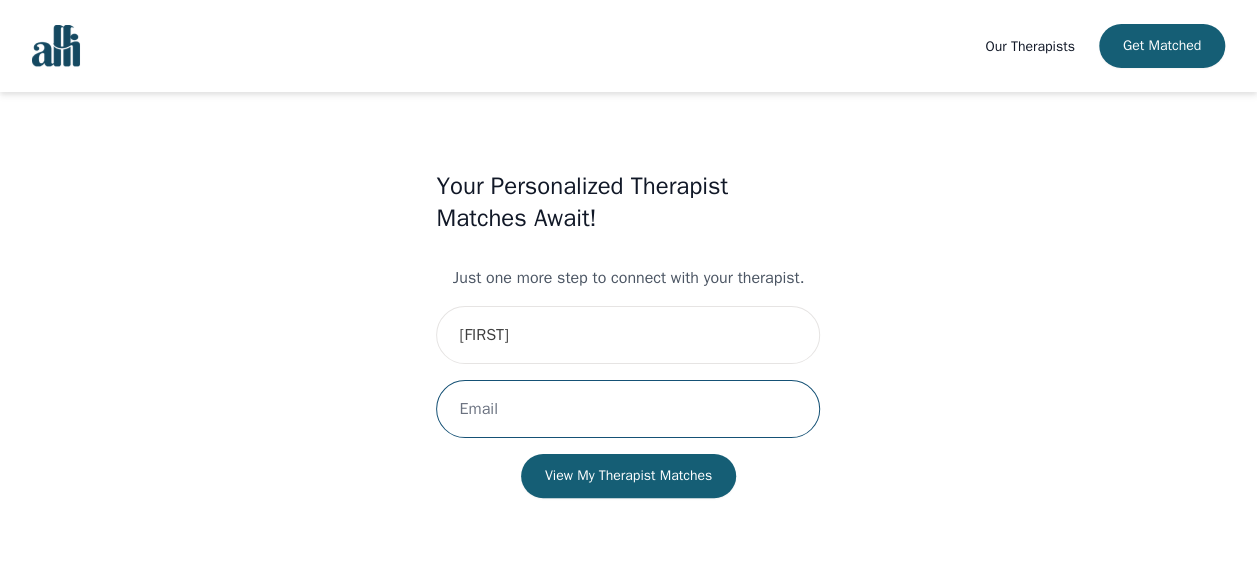 type on "[EMAIL]" 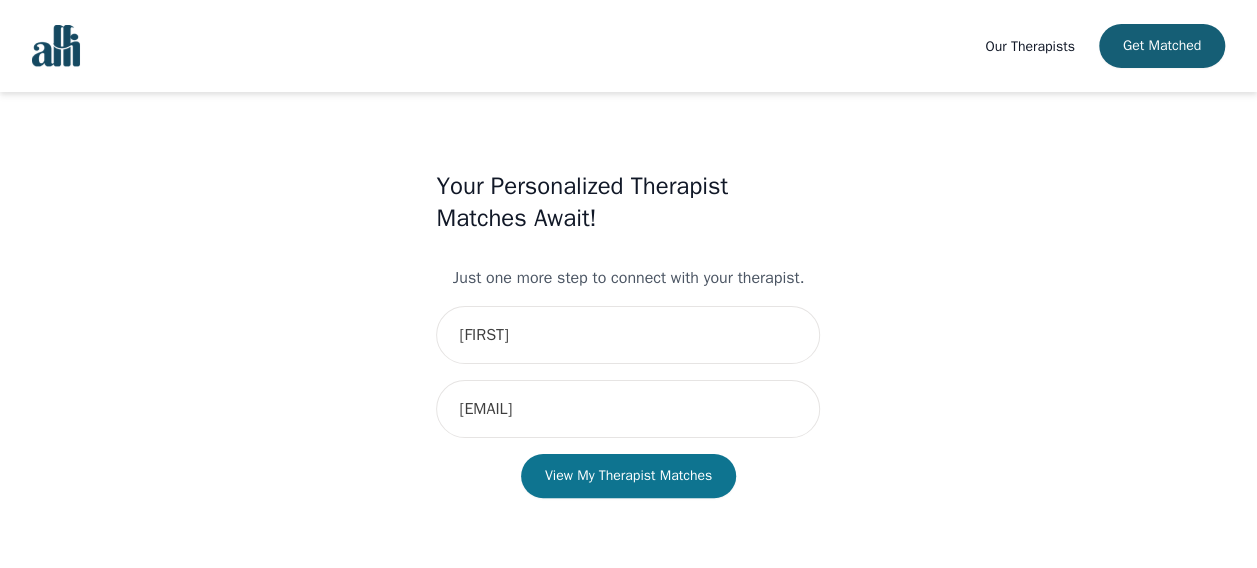 click on "View My Therapist Matches" at bounding box center [628, 476] 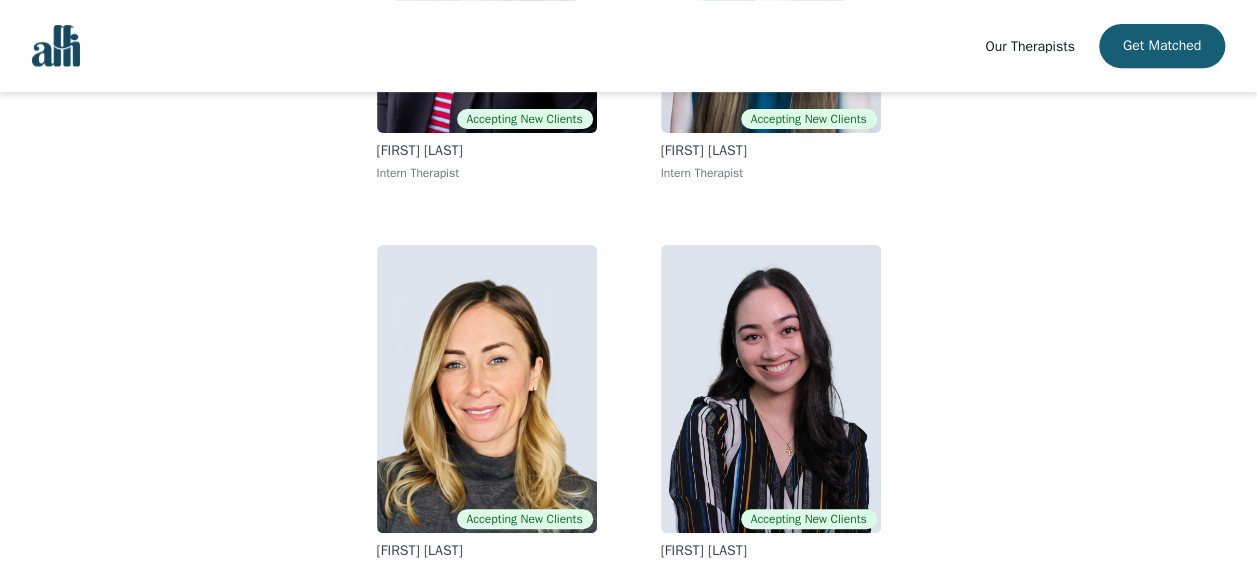 scroll, scrollTop: 476, scrollLeft: 0, axis: vertical 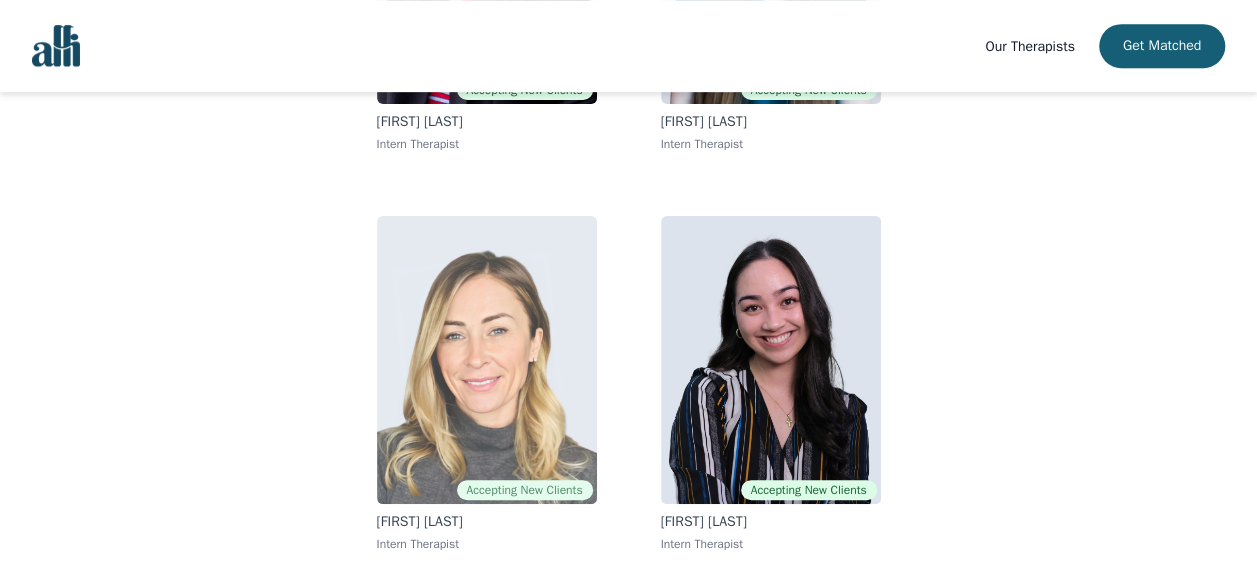click at bounding box center [487, 360] 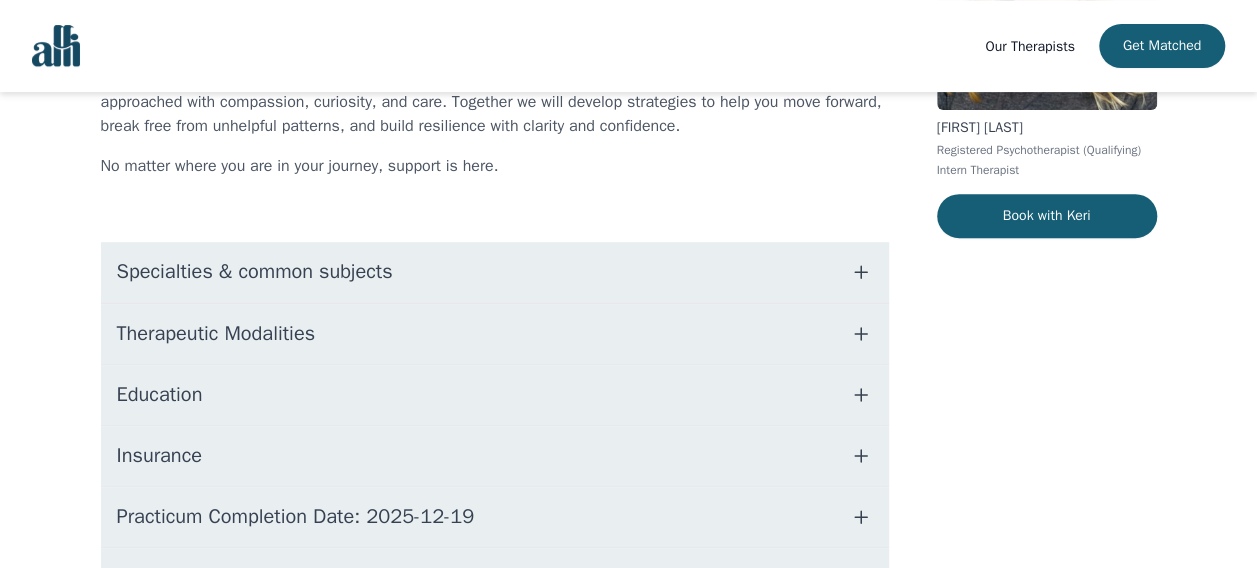 scroll, scrollTop: 319, scrollLeft: 0, axis: vertical 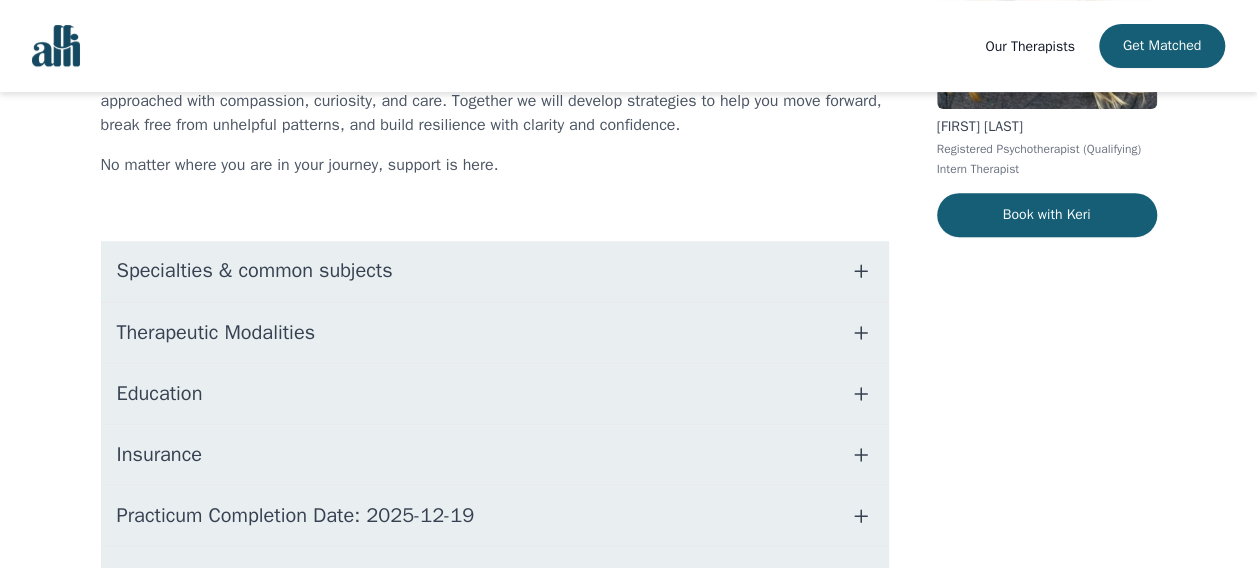 click on "Specialties & common subjects" at bounding box center [495, 271] 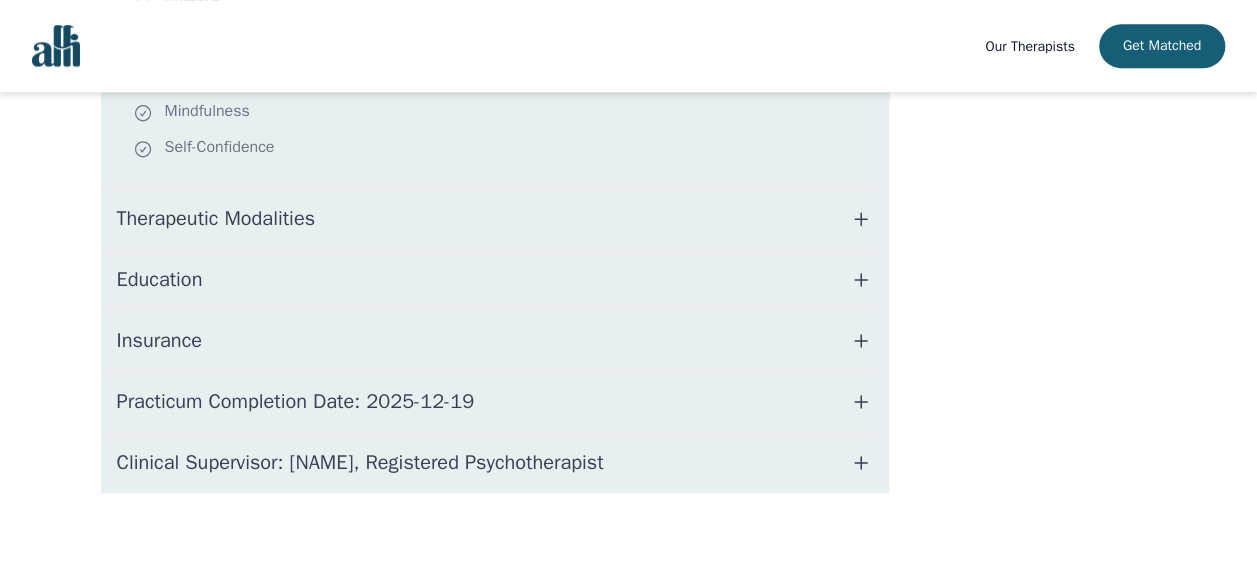 scroll, scrollTop: 836, scrollLeft: 0, axis: vertical 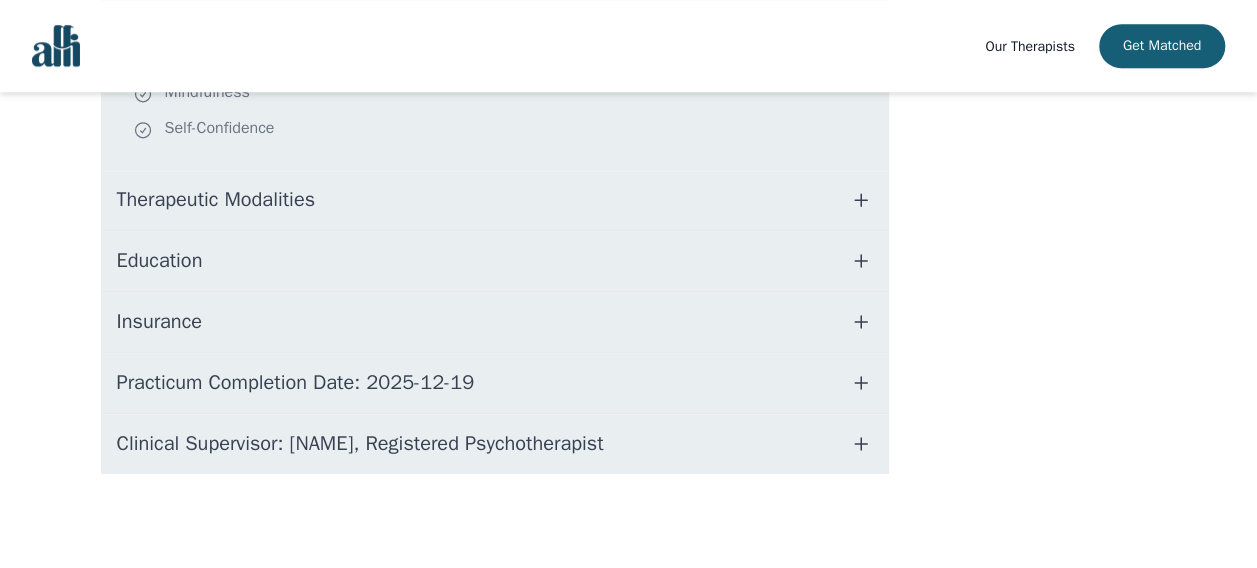 click on "Practicum Completion Date: 2025-12-19" at bounding box center [495, 383] 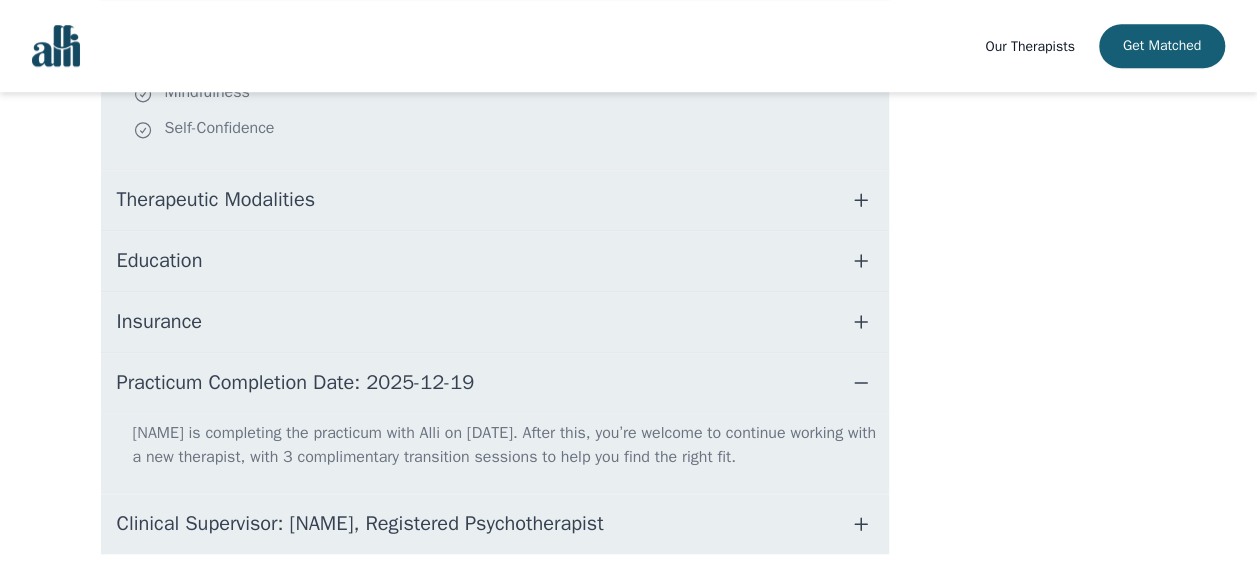 click on "Practicum Completion Date: 2025-12-19" at bounding box center [495, 383] 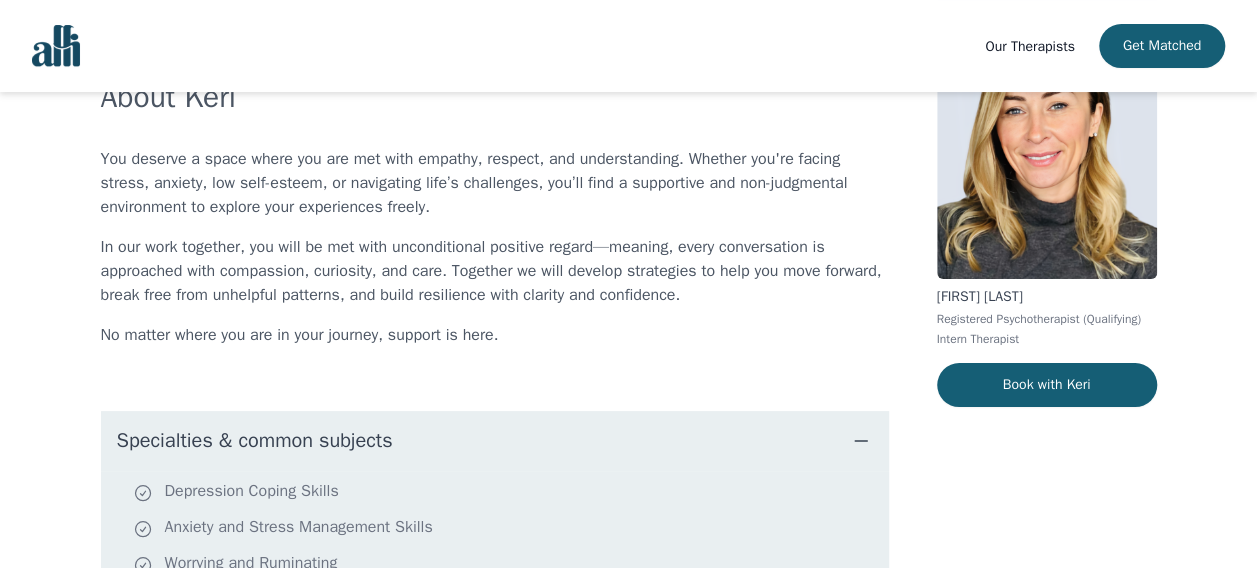 scroll, scrollTop: 0, scrollLeft: 0, axis: both 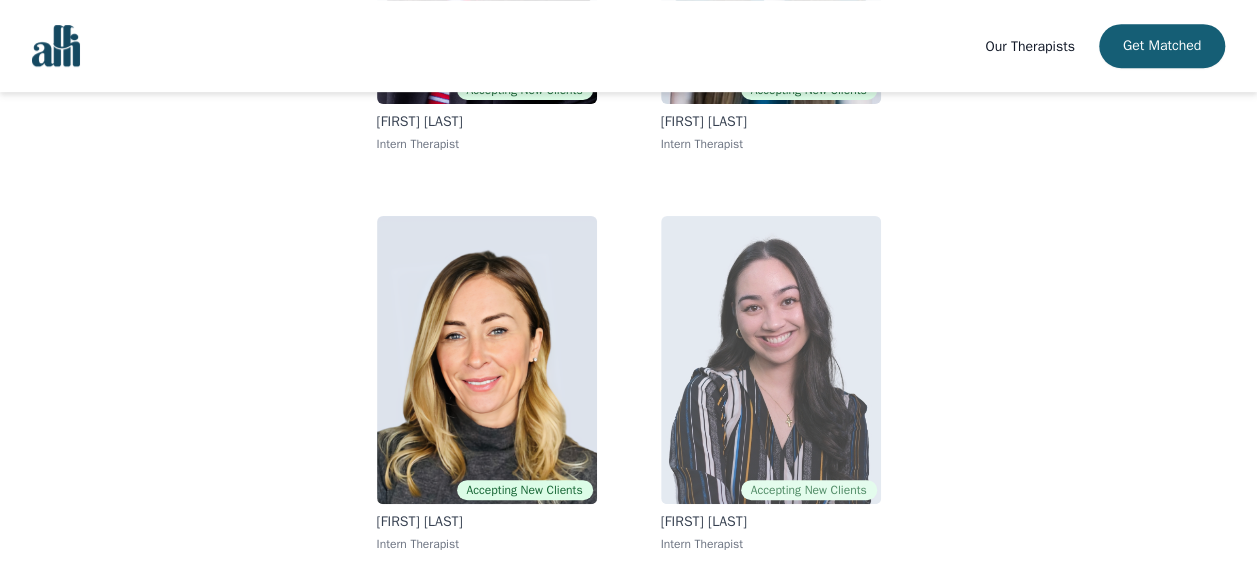 click at bounding box center [771, 360] 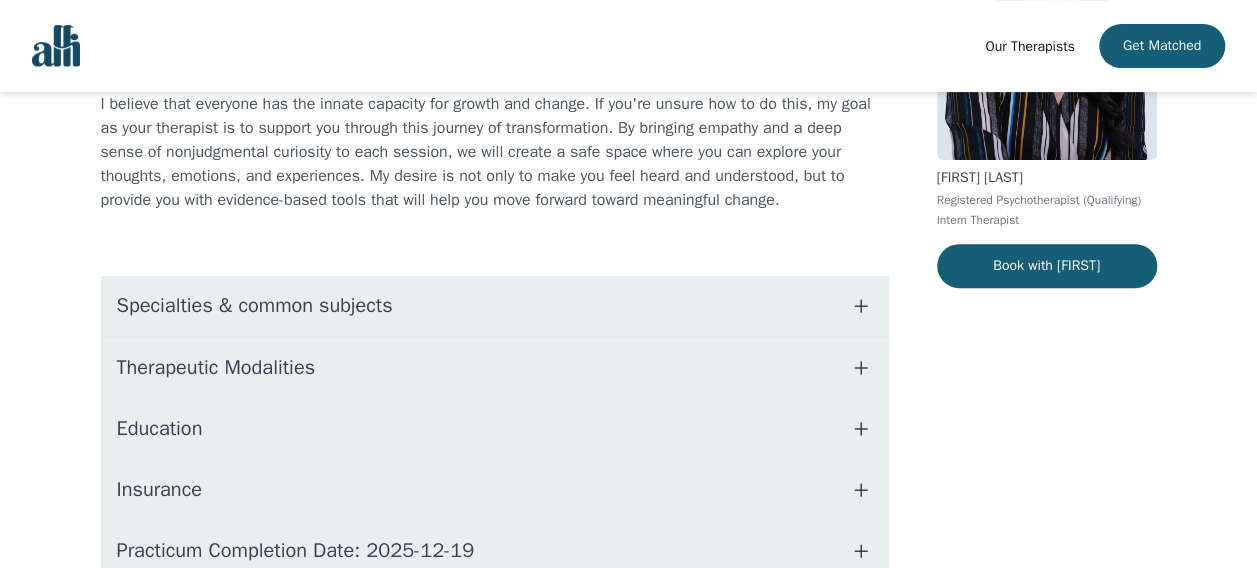 scroll, scrollTop: 272, scrollLeft: 0, axis: vertical 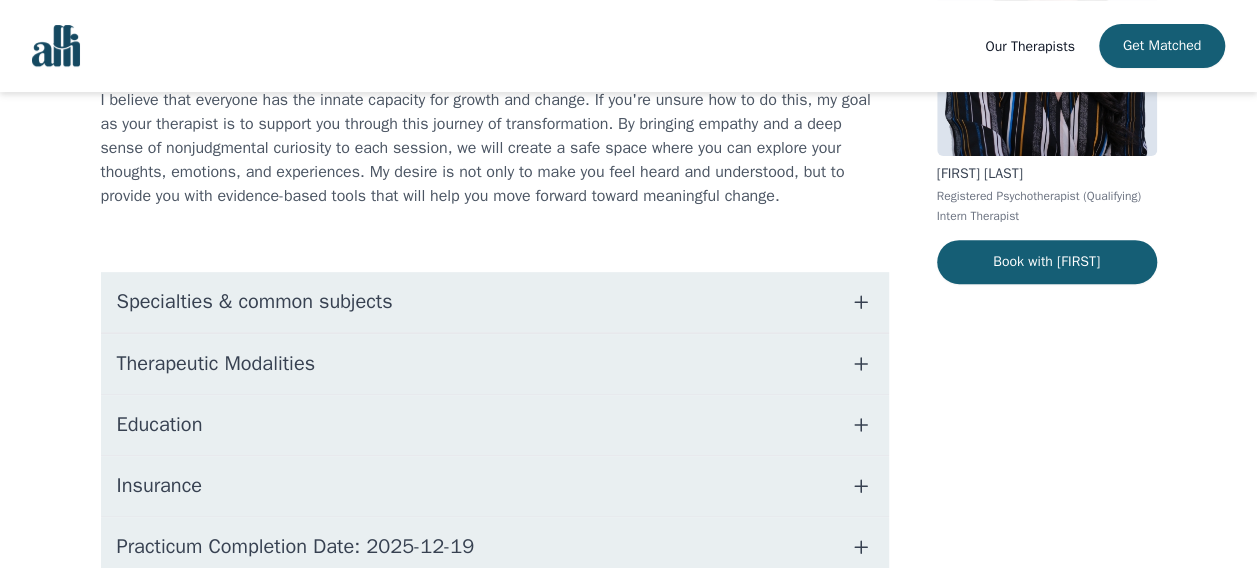 drag, startPoint x: 1162, startPoint y: 475, endPoint x: 1014, endPoint y: 418, distance: 158.59697 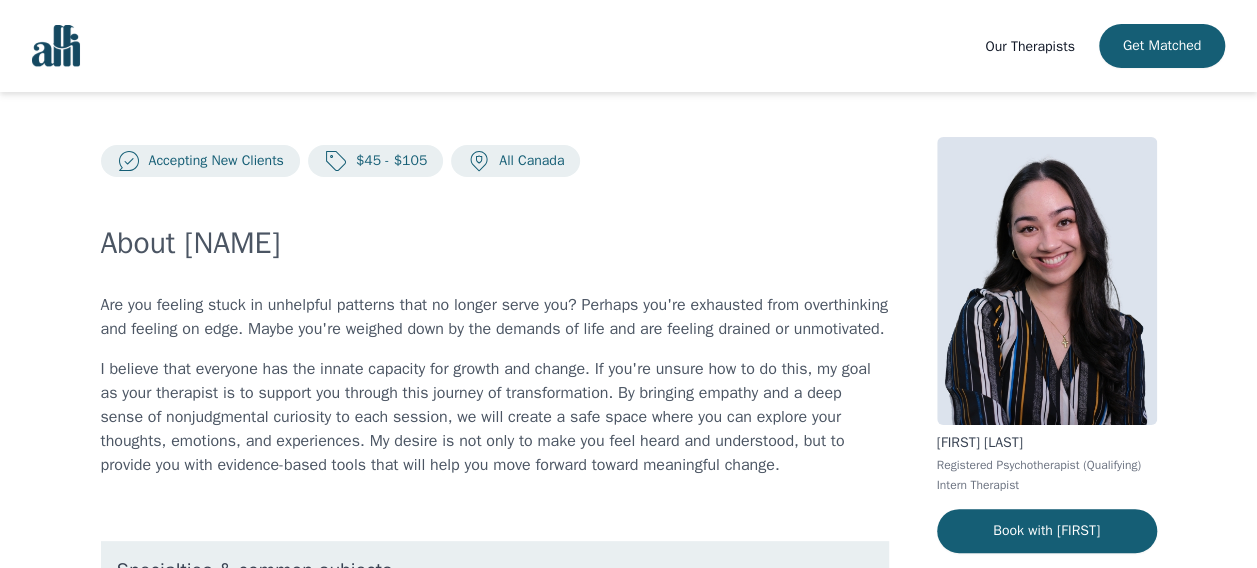 scroll, scrollTop: 0, scrollLeft: 0, axis: both 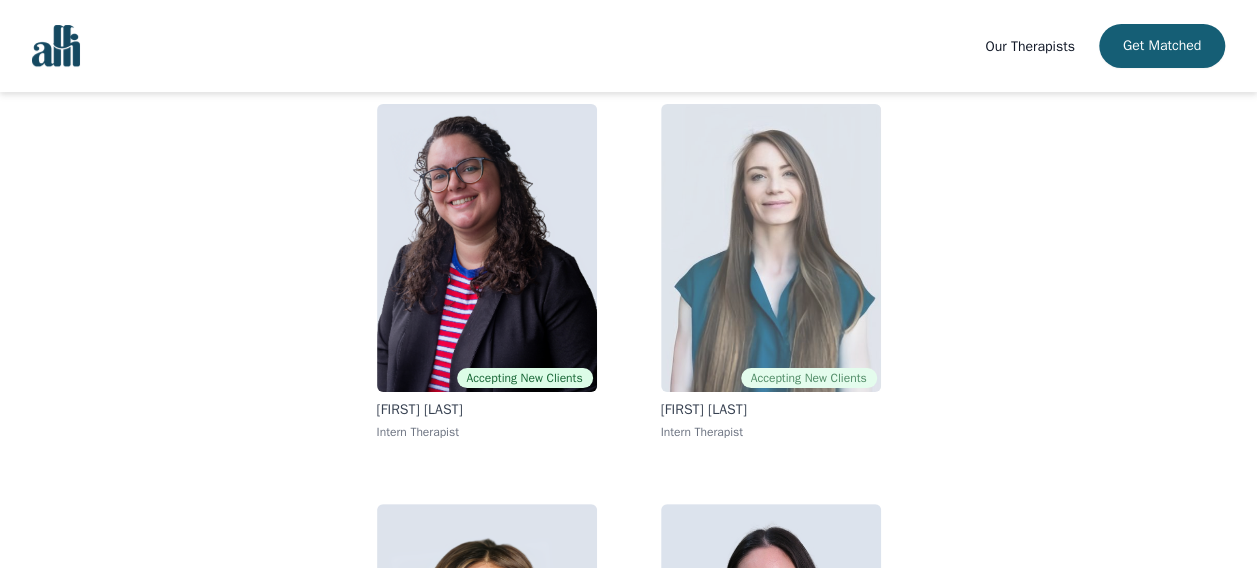 click at bounding box center (771, 248) 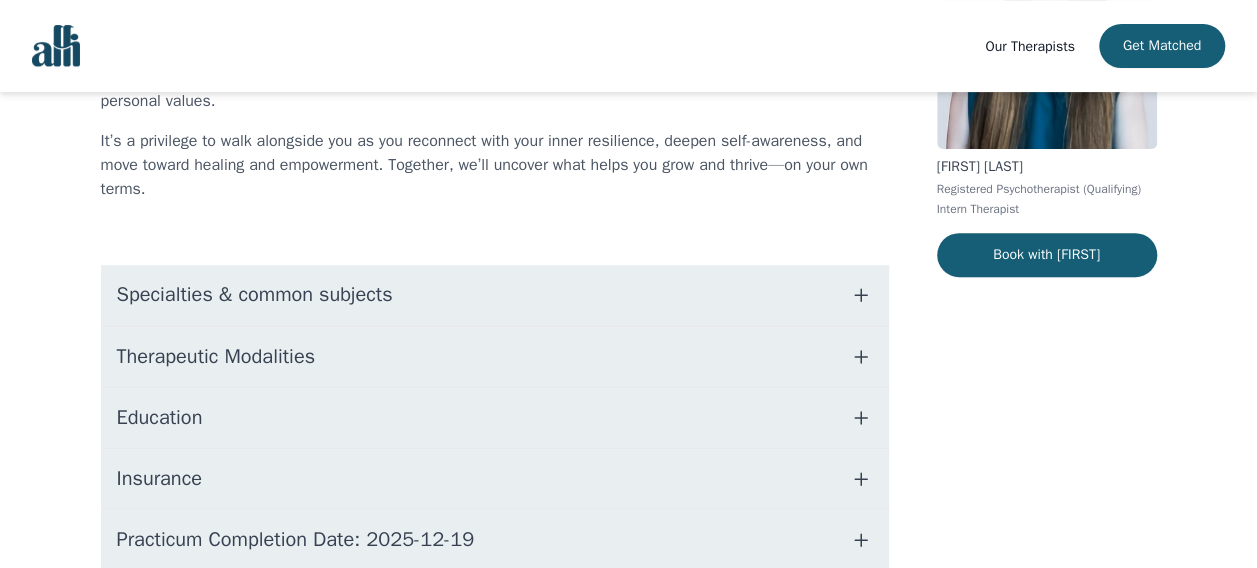 scroll, scrollTop: 280, scrollLeft: 0, axis: vertical 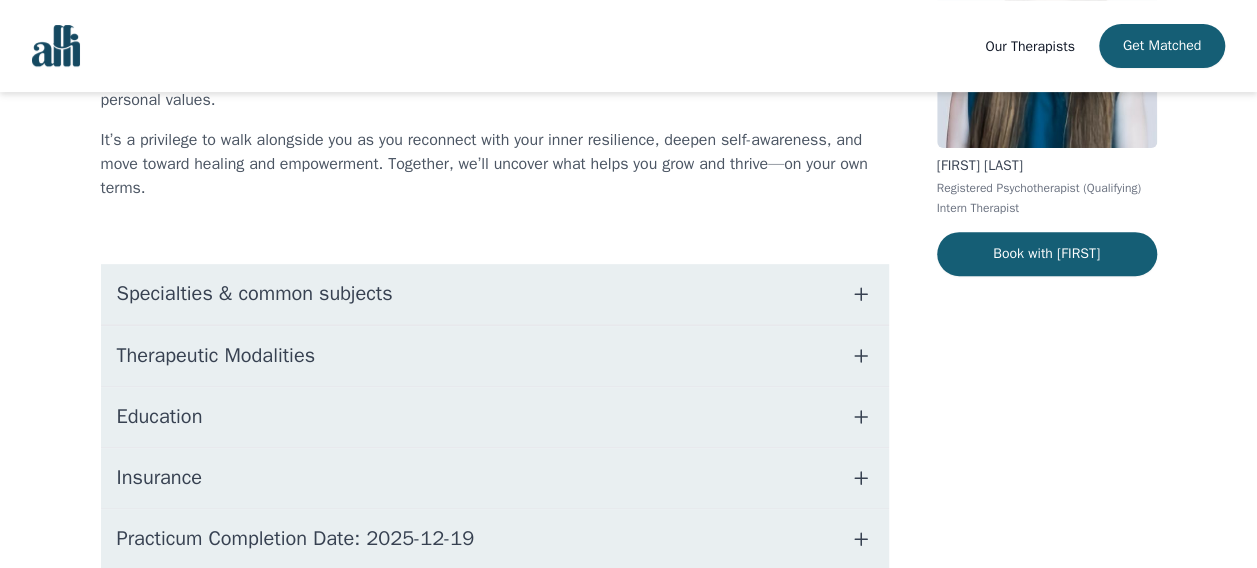 click on "Specialties & common subjects" at bounding box center (255, 294) 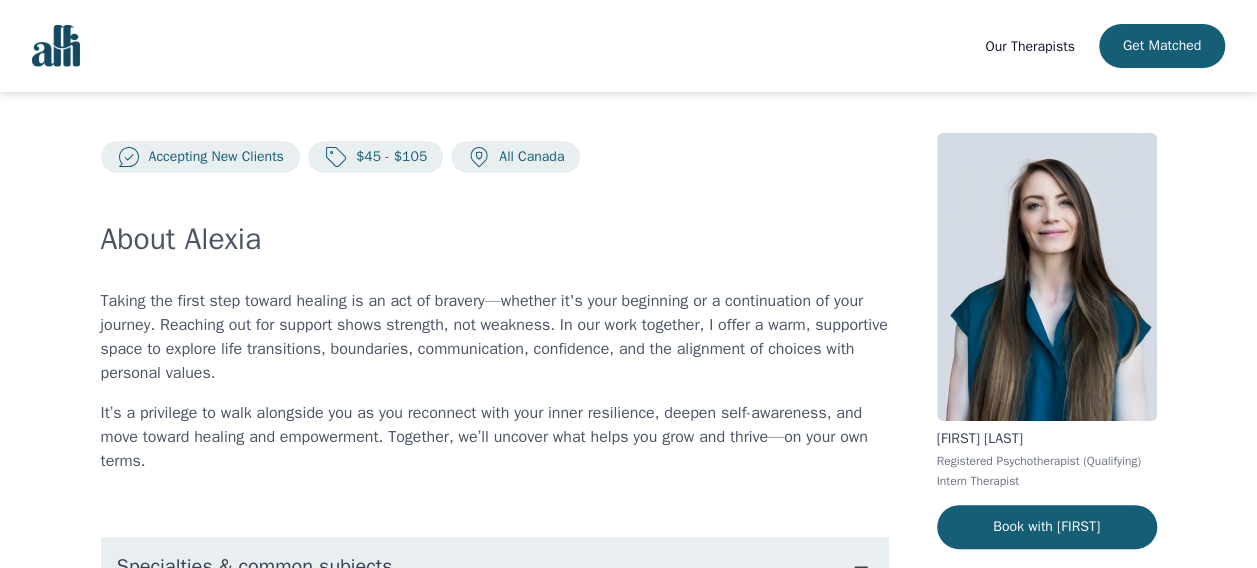 scroll, scrollTop: 0, scrollLeft: 0, axis: both 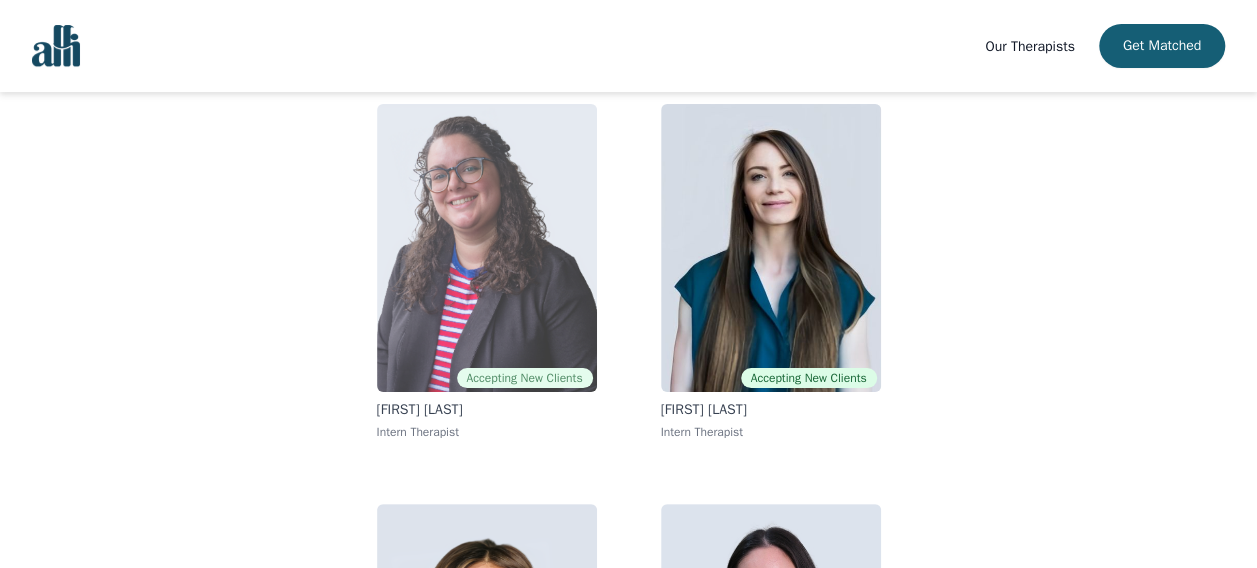 click at bounding box center (487, 248) 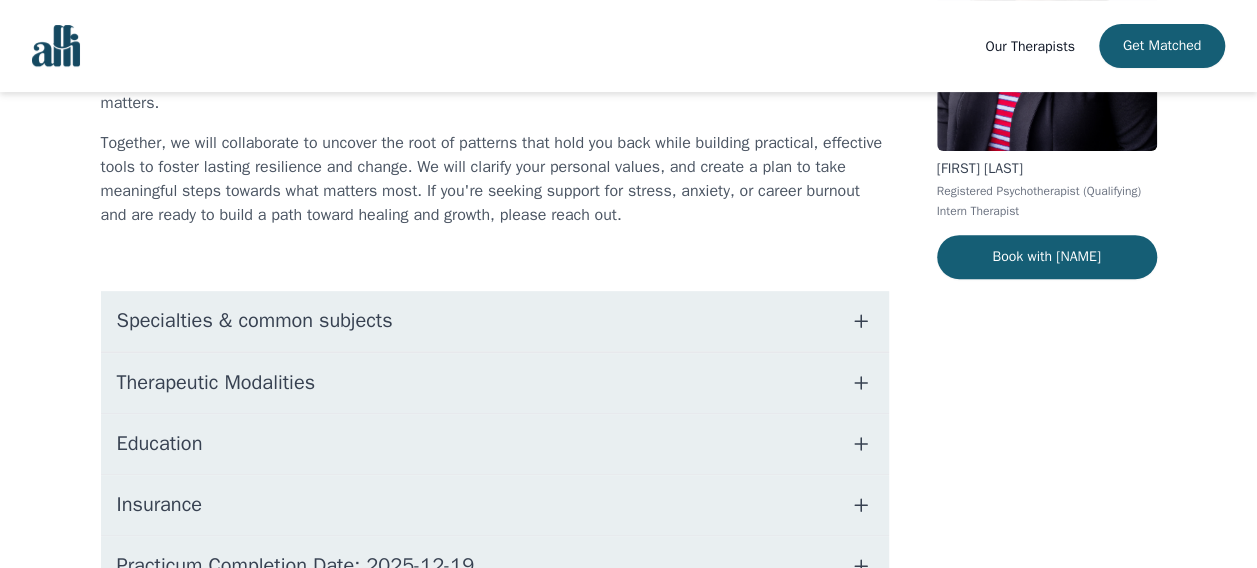 scroll, scrollTop: 278, scrollLeft: 0, axis: vertical 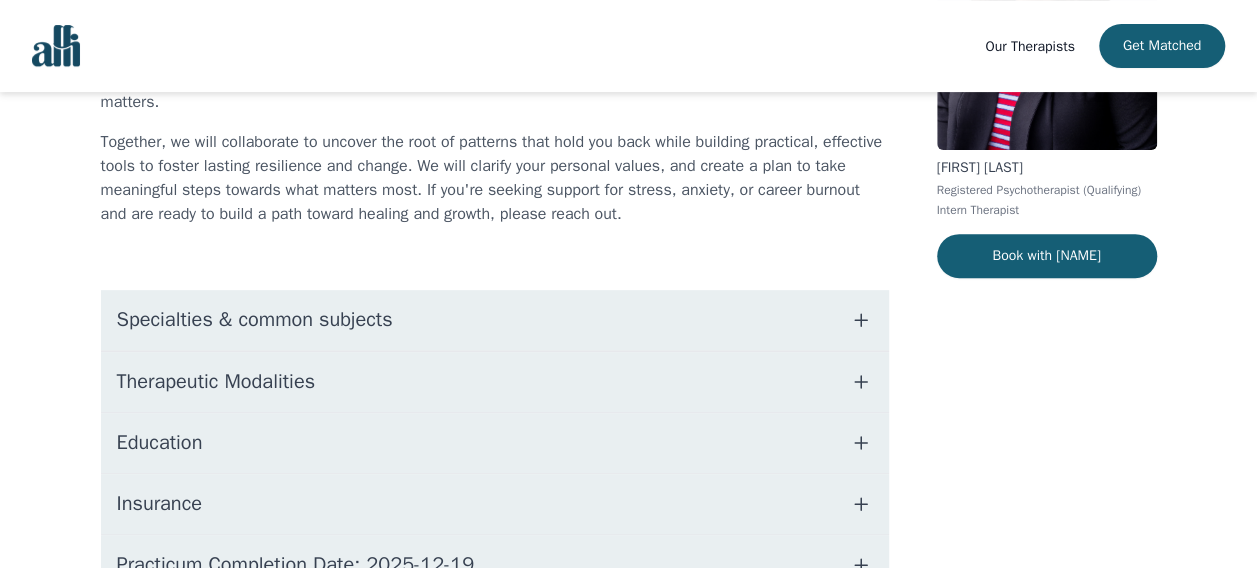 click on "Specialties & common subjects" at bounding box center [255, 320] 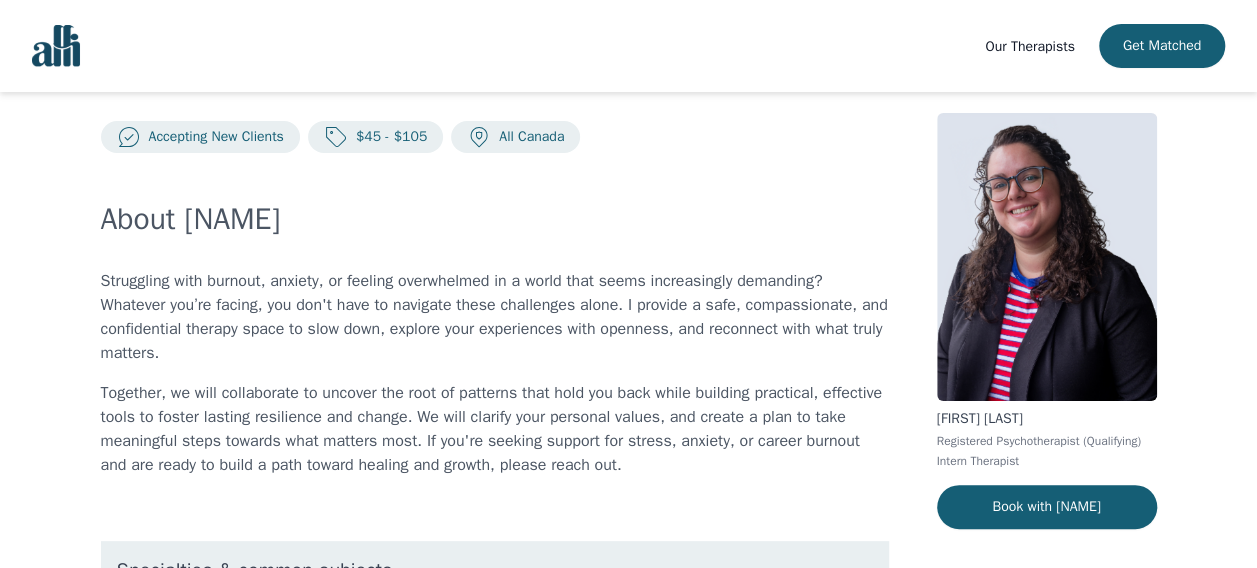 scroll, scrollTop: 0, scrollLeft: 0, axis: both 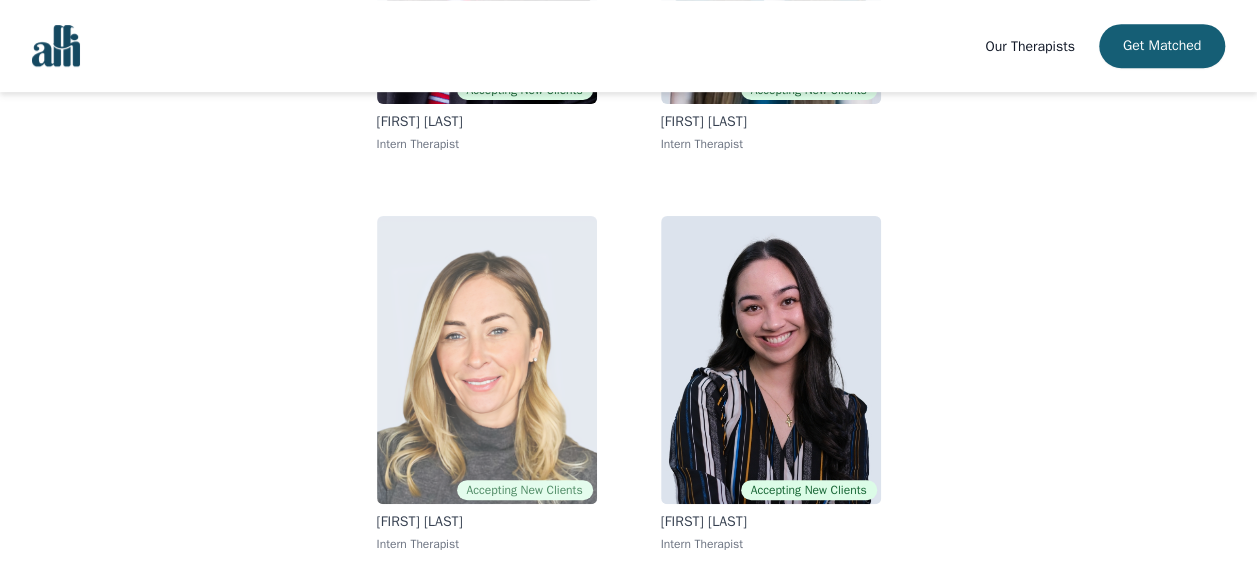 click at bounding box center (487, 360) 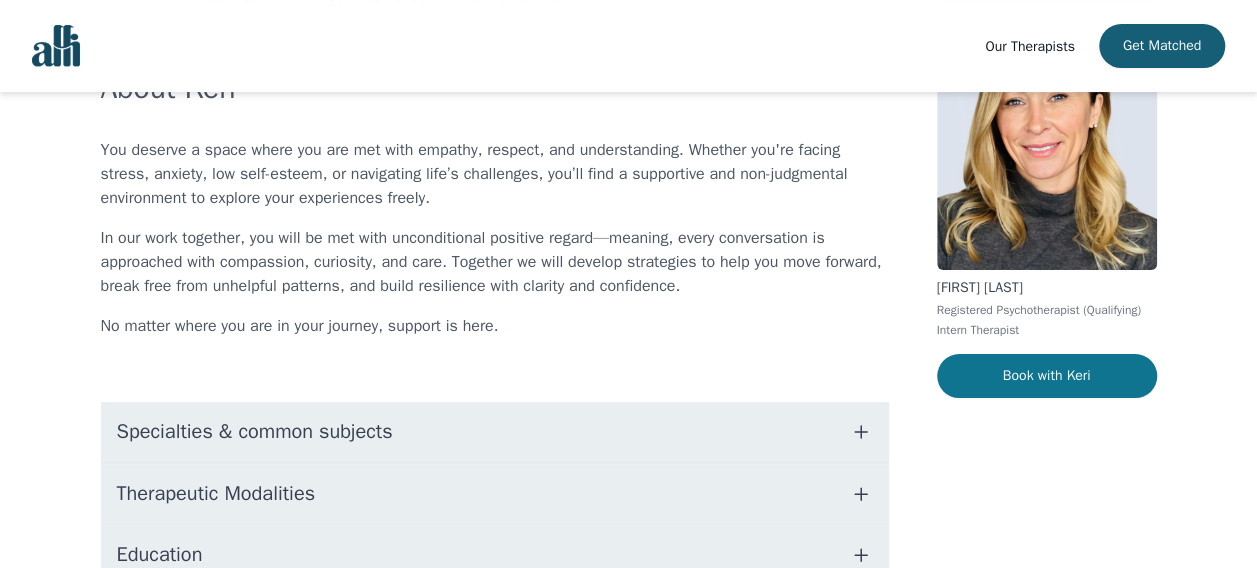 scroll, scrollTop: 159, scrollLeft: 0, axis: vertical 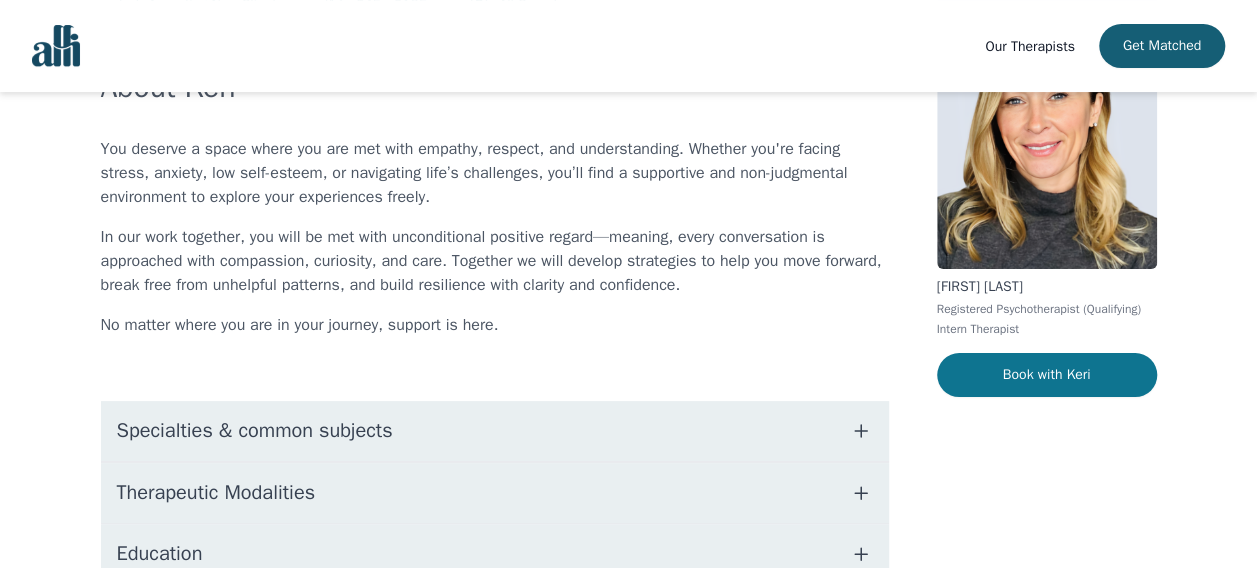 click on "Book with Keri" at bounding box center (1047, 375) 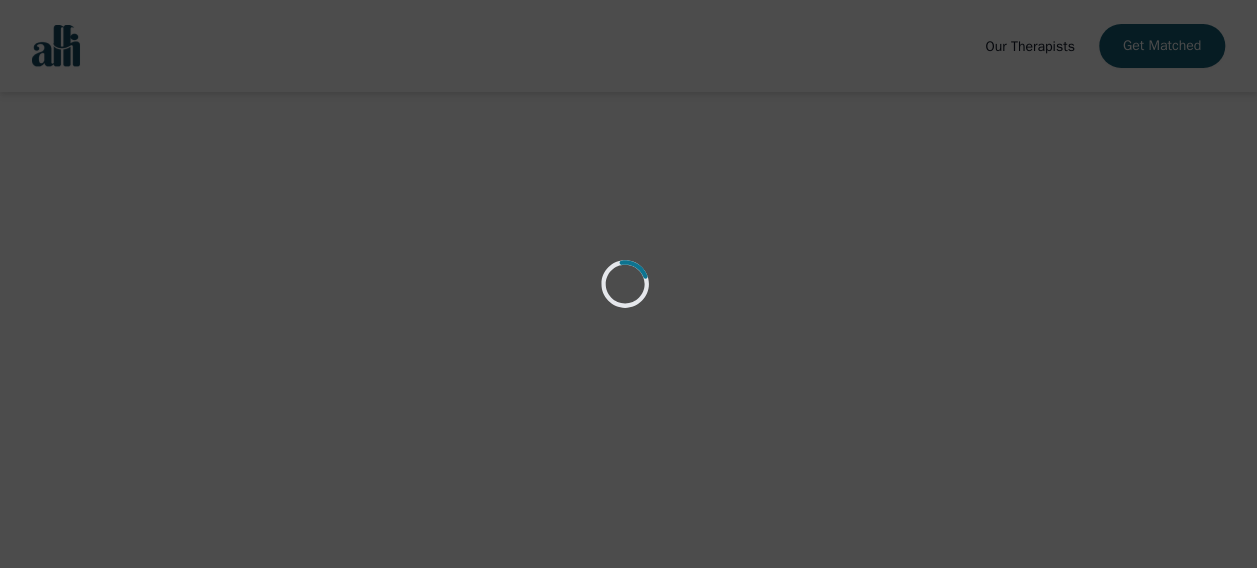 scroll, scrollTop: 0, scrollLeft: 0, axis: both 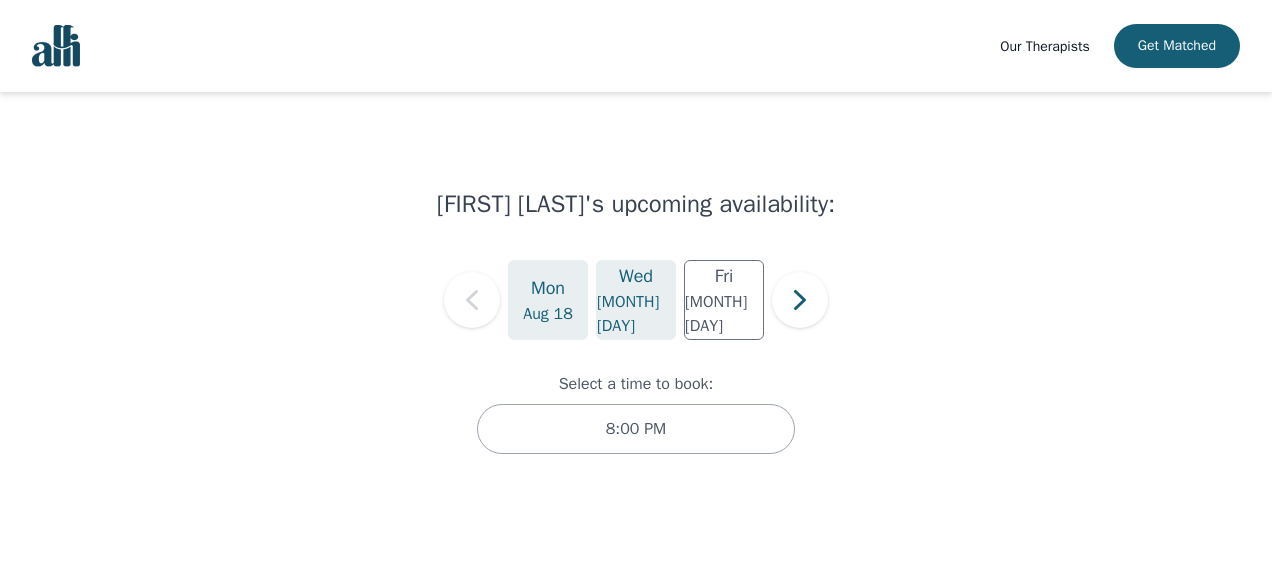 click on "[DAY] [MONTH] [DAY]" at bounding box center (636, 300) 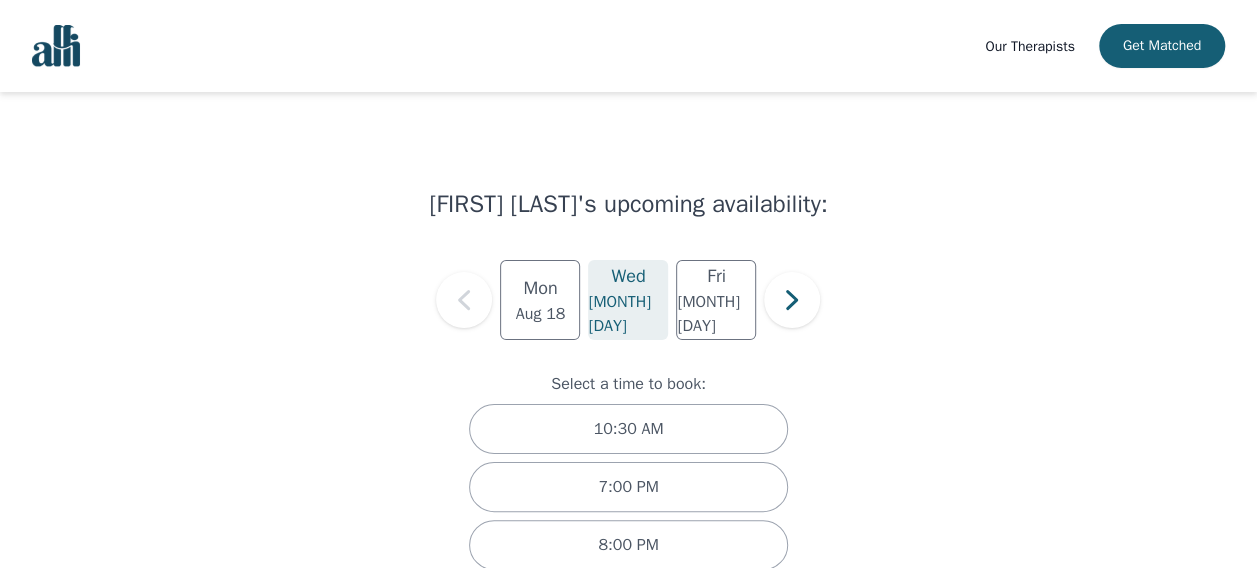 scroll, scrollTop: 40, scrollLeft: 0, axis: vertical 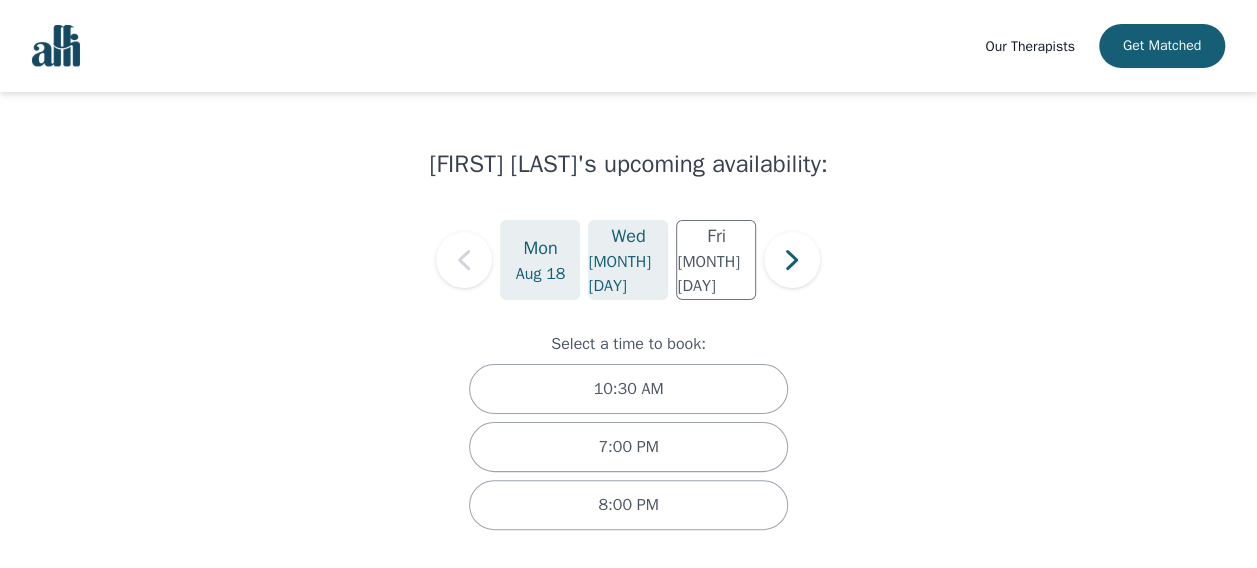 click on "Mon" at bounding box center (540, 248) 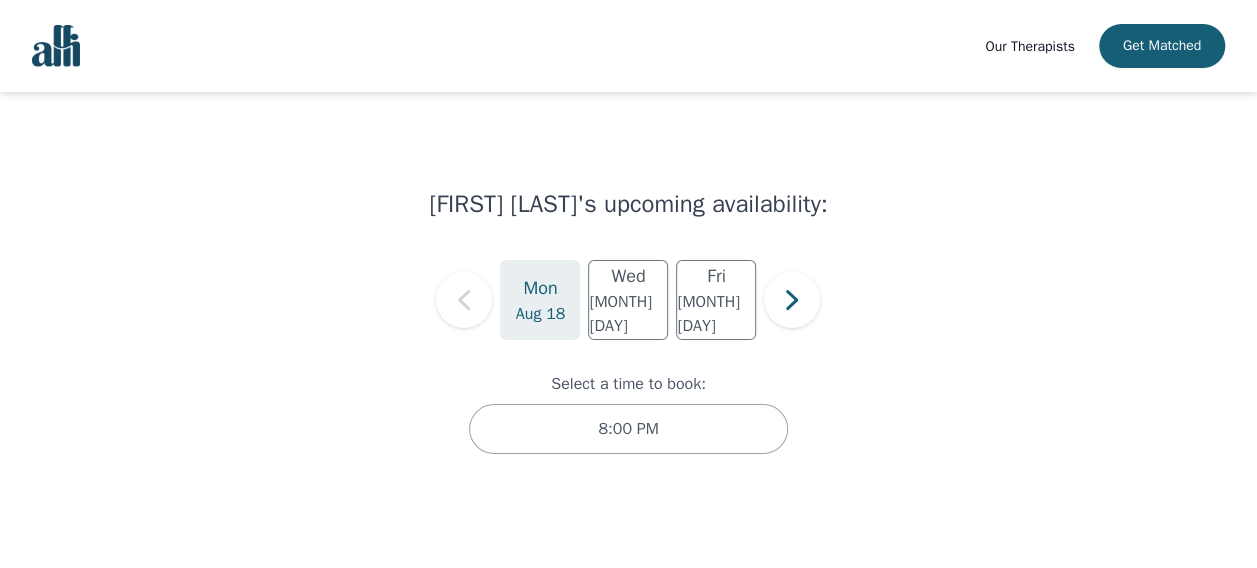 scroll, scrollTop: 0, scrollLeft: 0, axis: both 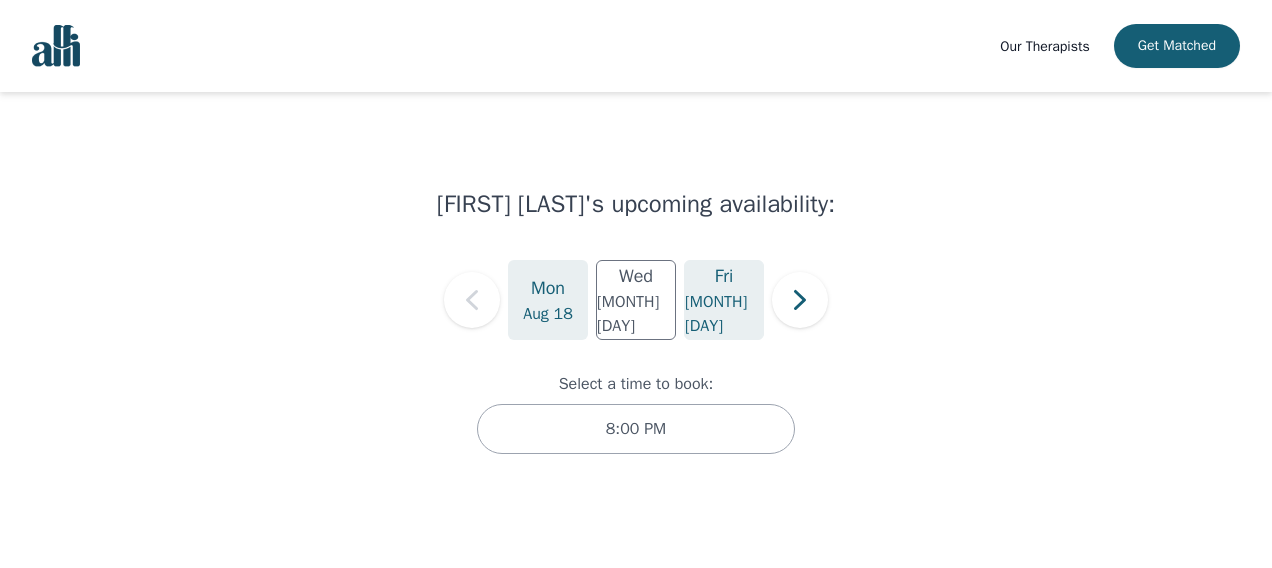 click on "[DAY] [MONTH] [DAY]" at bounding box center (724, 300) 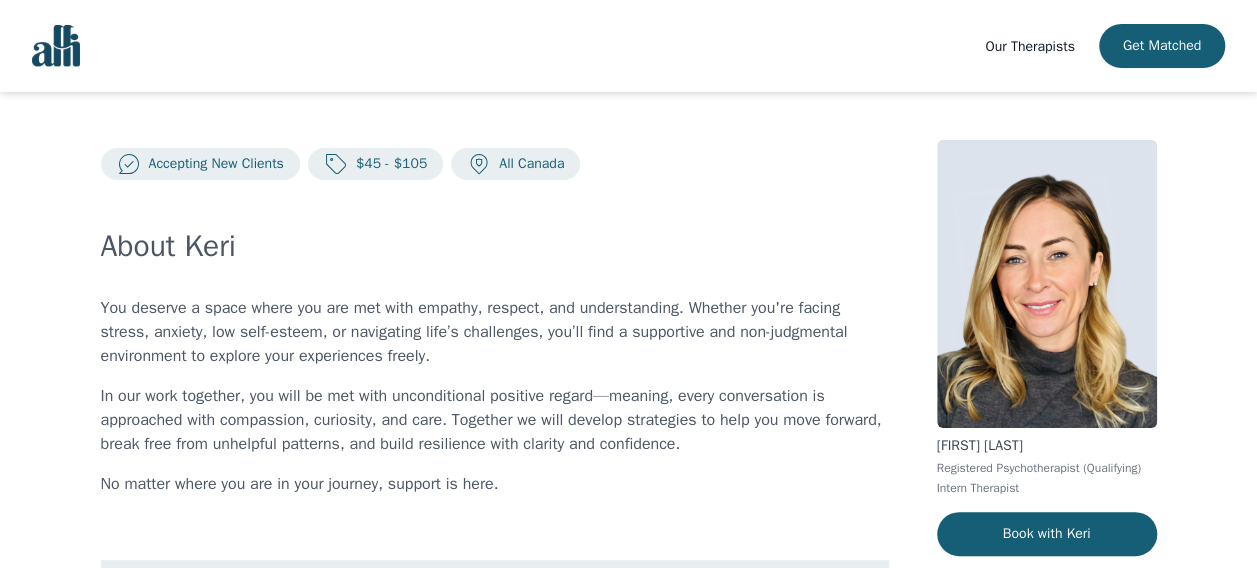 scroll, scrollTop: 40, scrollLeft: 0, axis: vertical 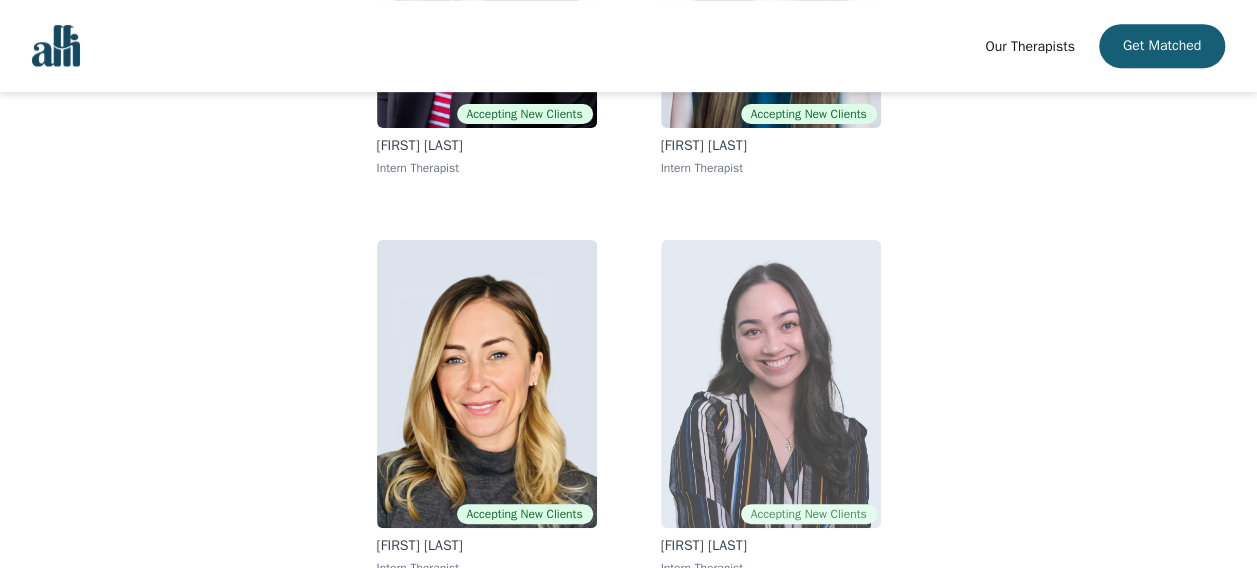 click at bounding box center [771, 384] 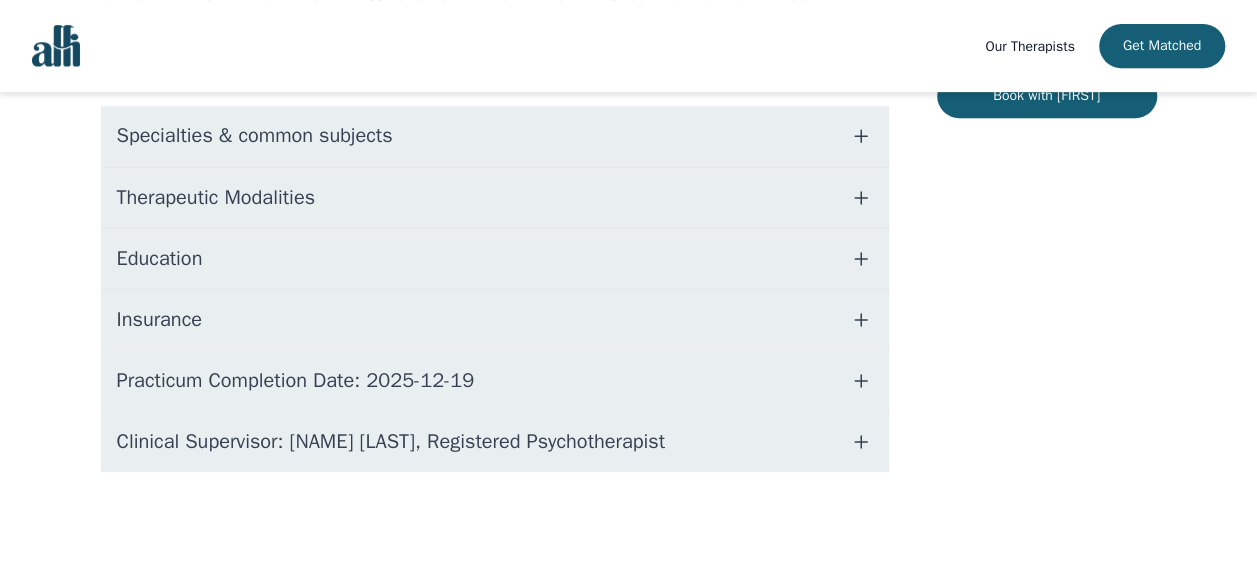 scroll, scrollTop: 0, scrollLeft: 0, axis: both 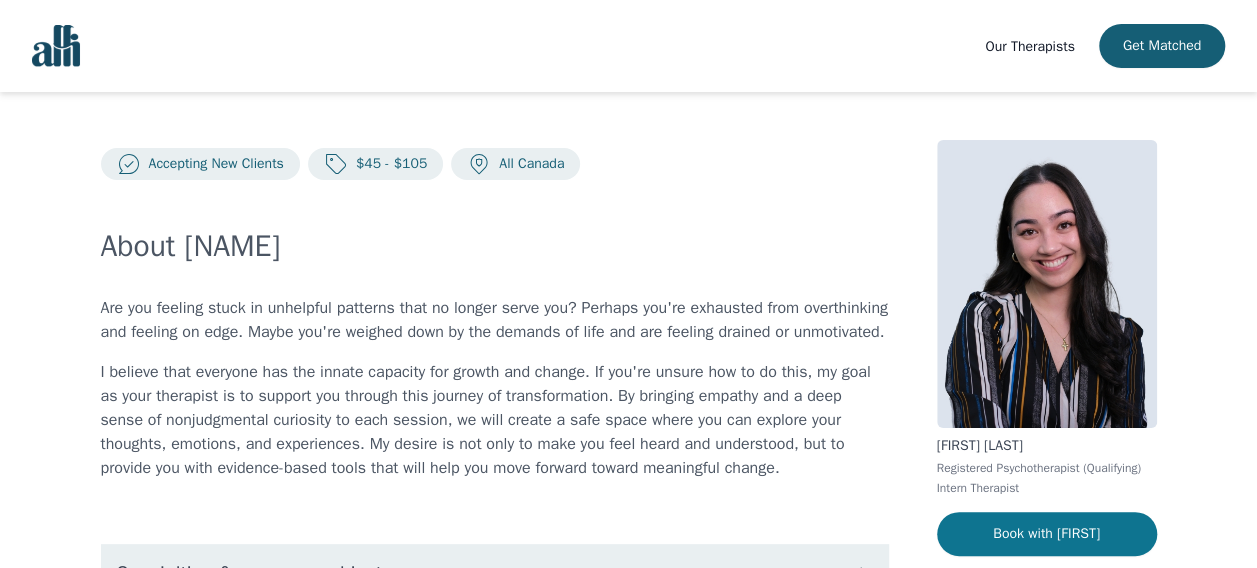 click on "Book with [FIRST]" at bounding box center [1047, 534] 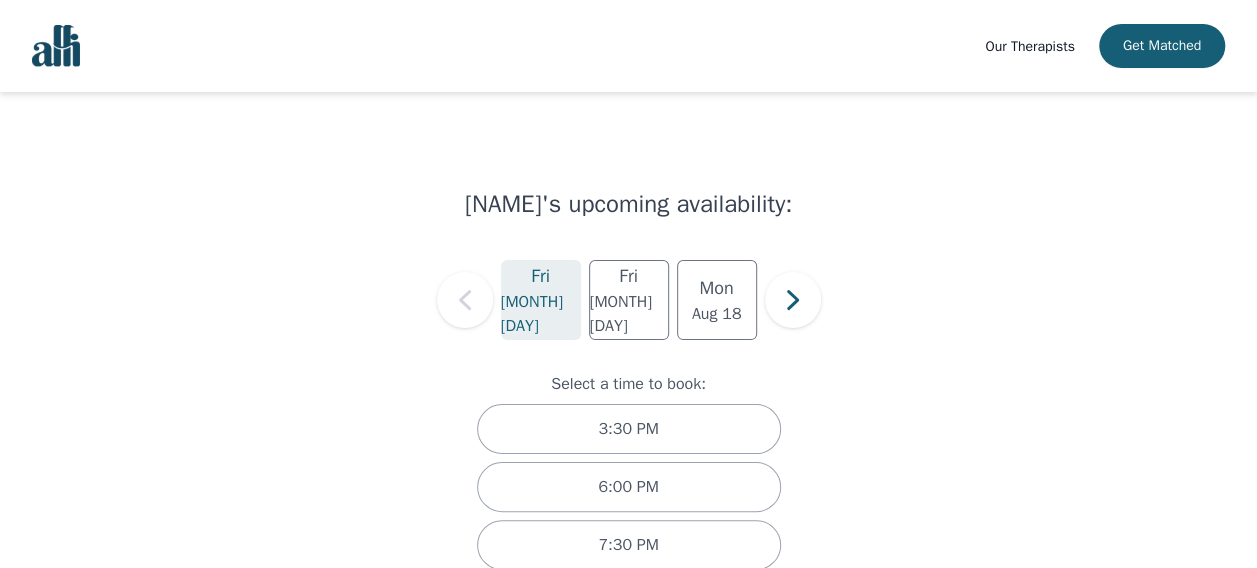 scroll, scrollTop: 40, scrollLeft: 0, axis: vertical 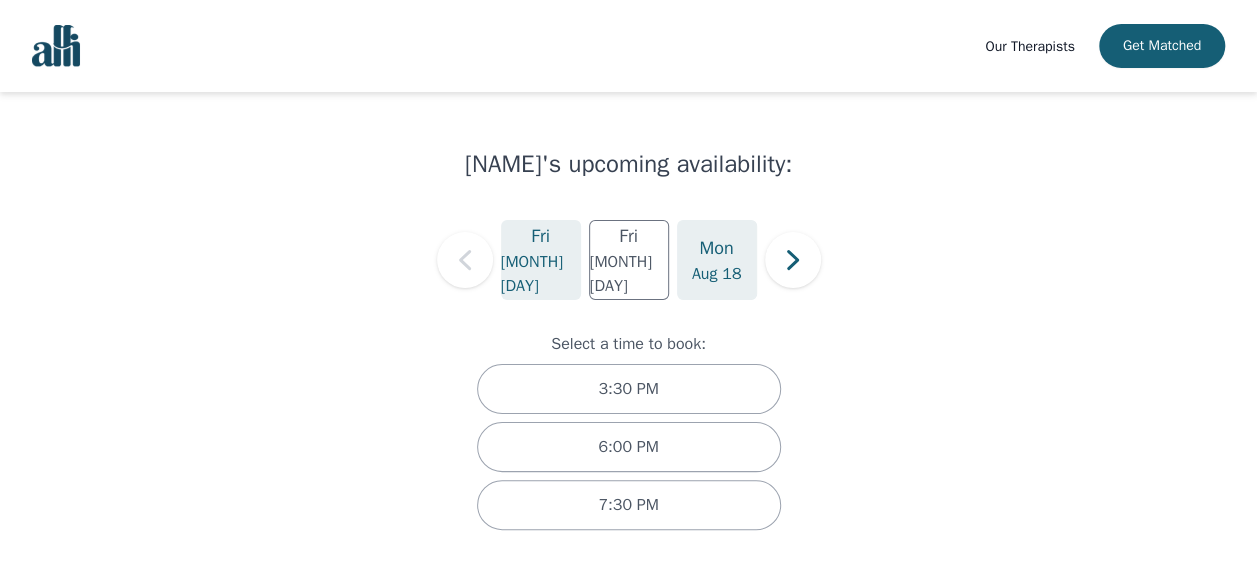 click on "Mon" at bounding box center (716, 248) 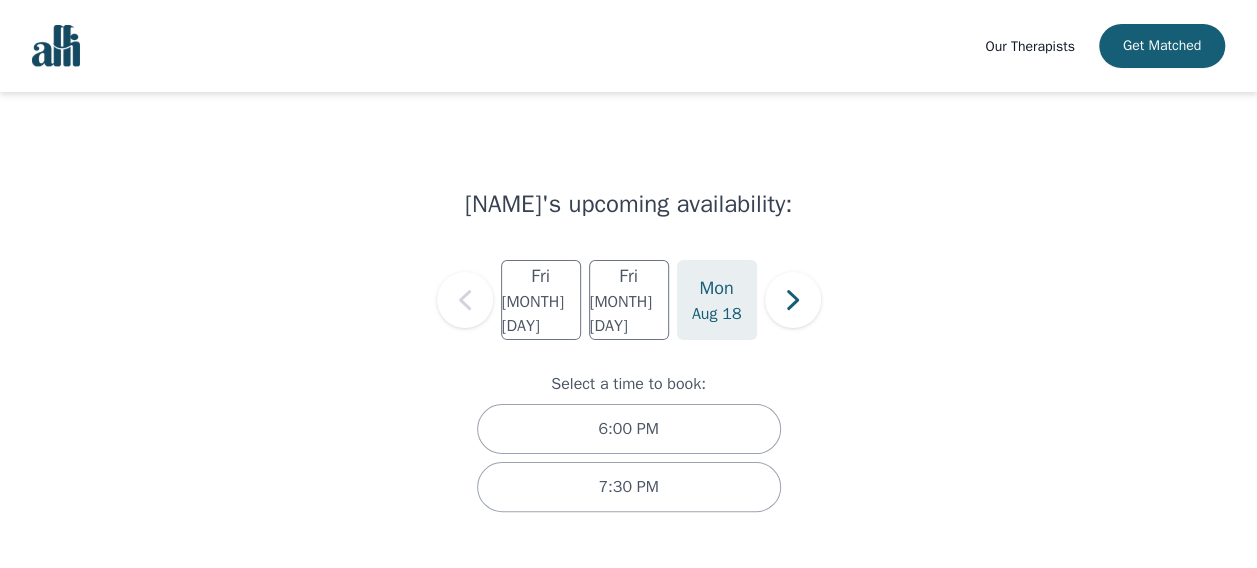 scroll, scrollTop: 0, scrollLeft: 0, axis: both 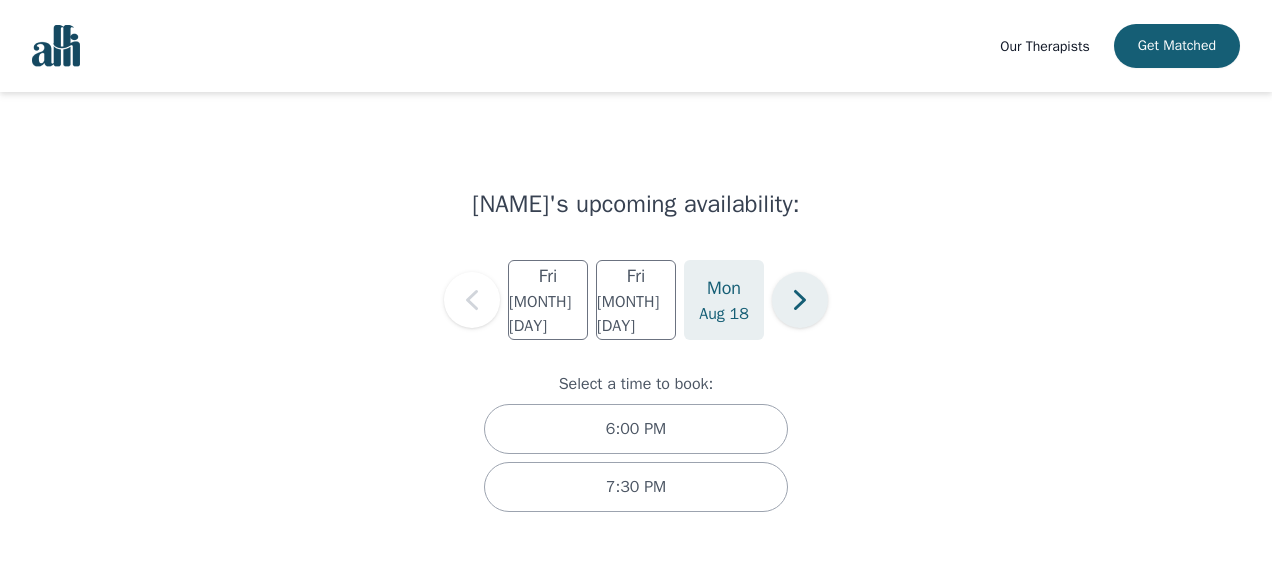click 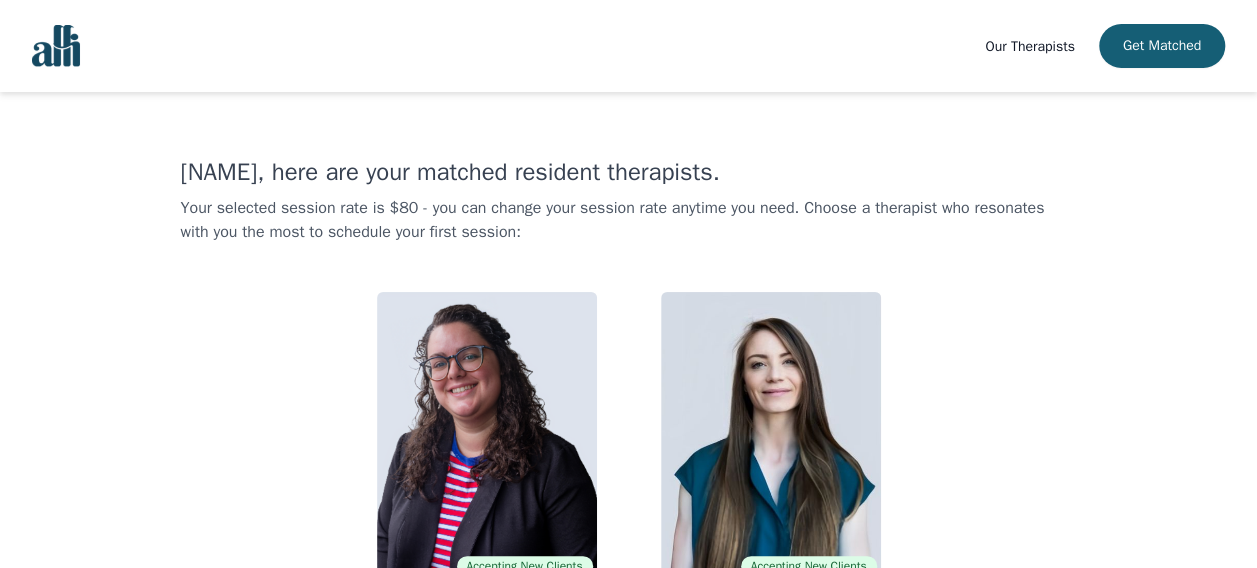 scroll, scrollTop: 452, scrollLeft: 0, axis: vertical 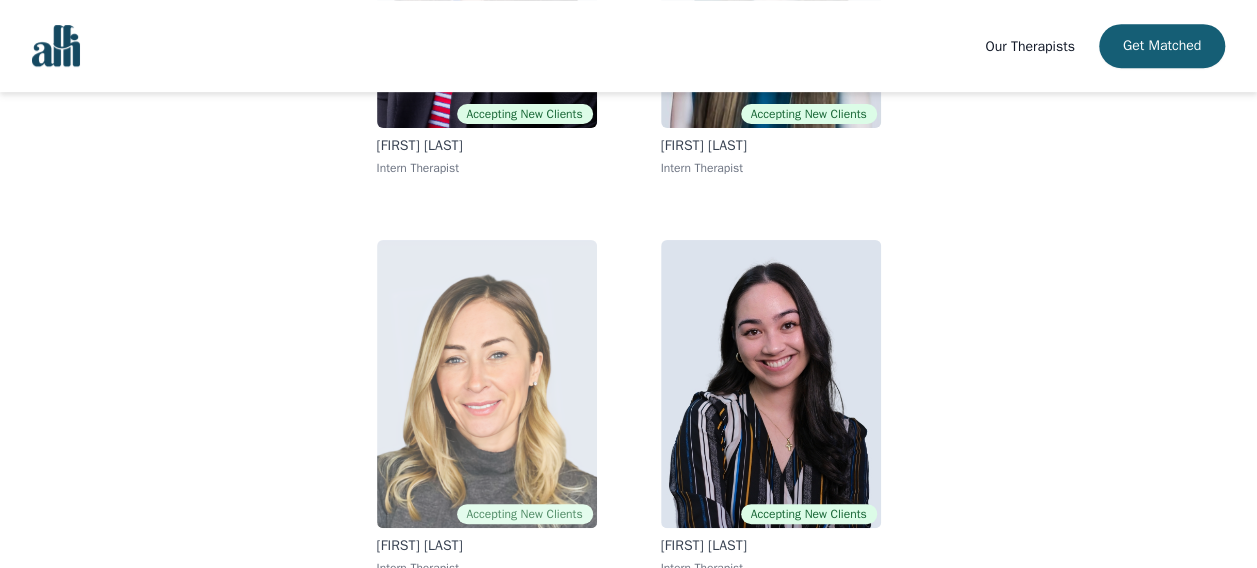click at bounding box center (487, 384) 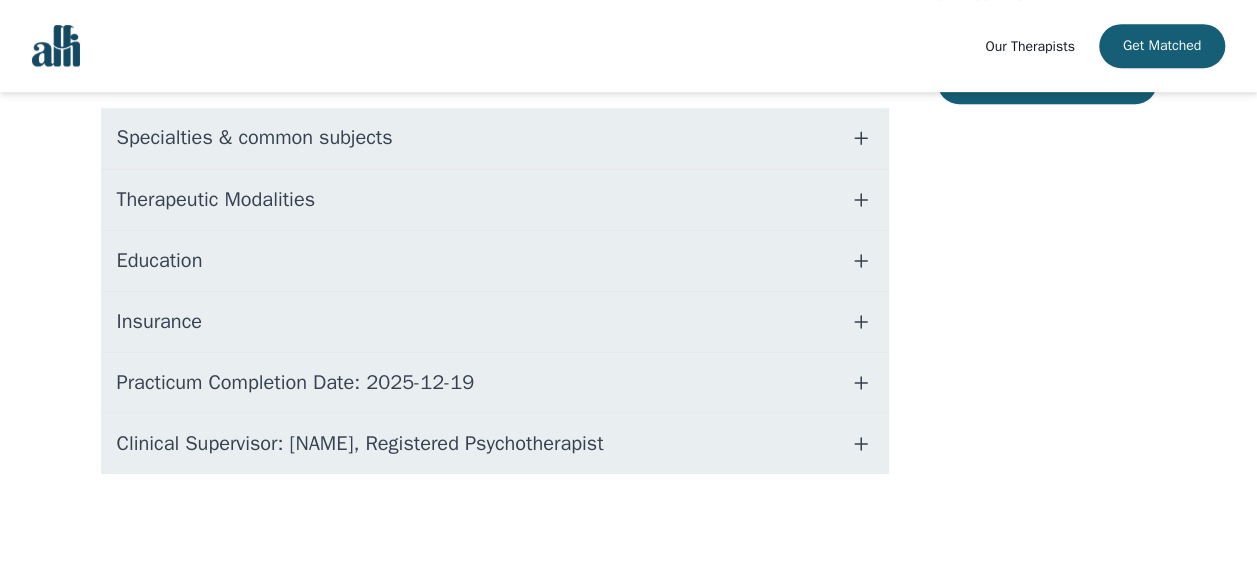 scroll, scrollTop: 0, scrollLeft: 0, axis: both 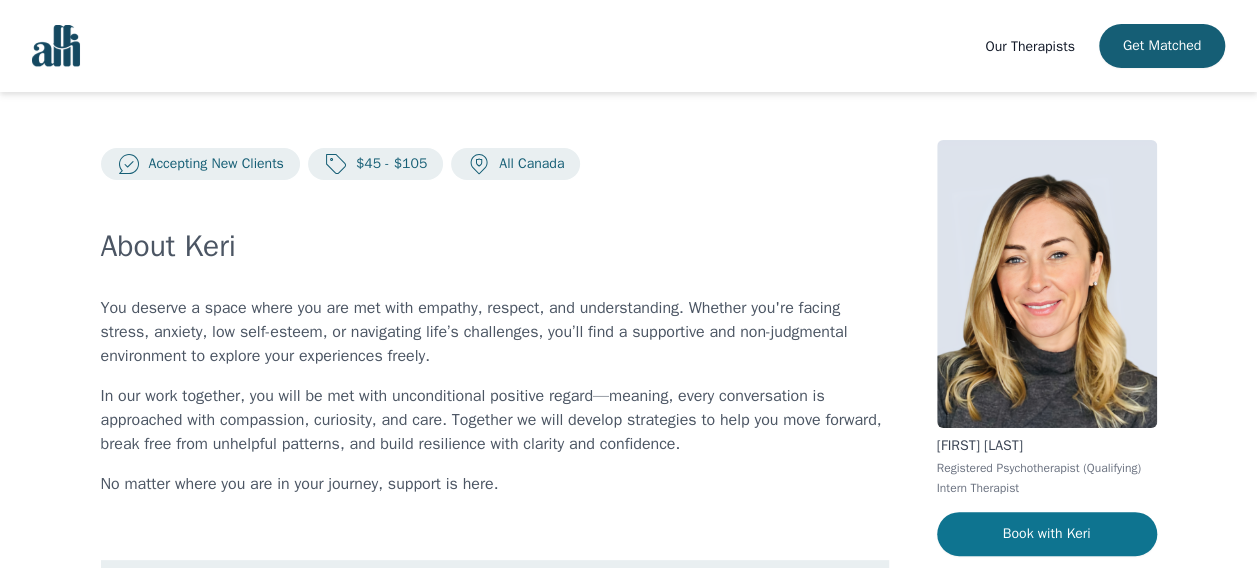 click on "Book with Keri" at bounding box center (1047, 534) 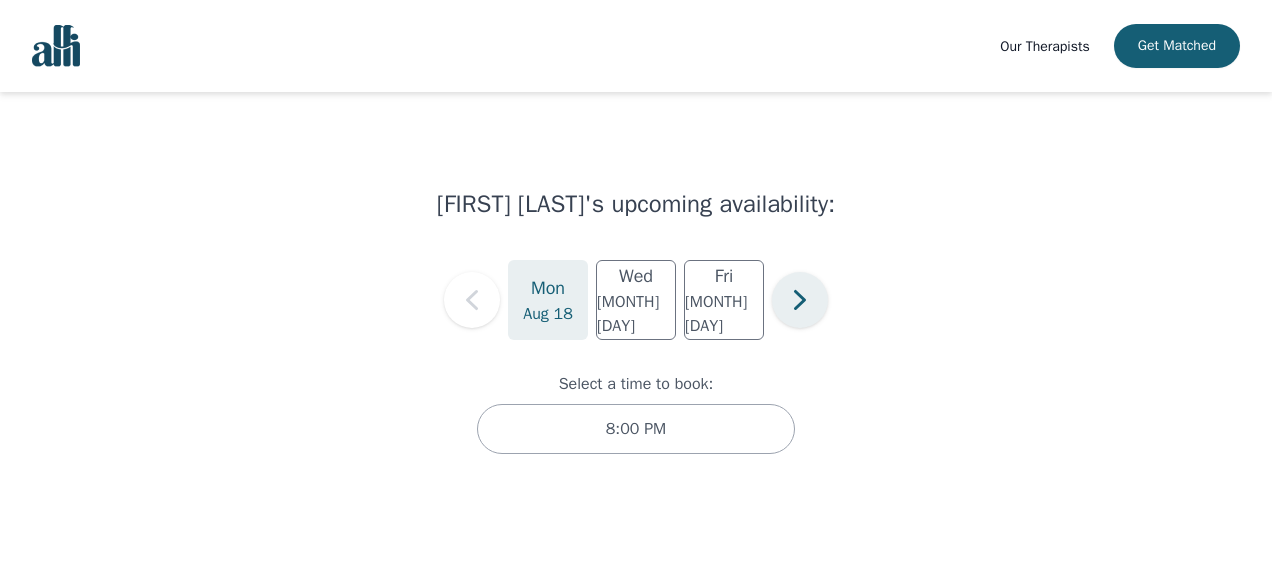click 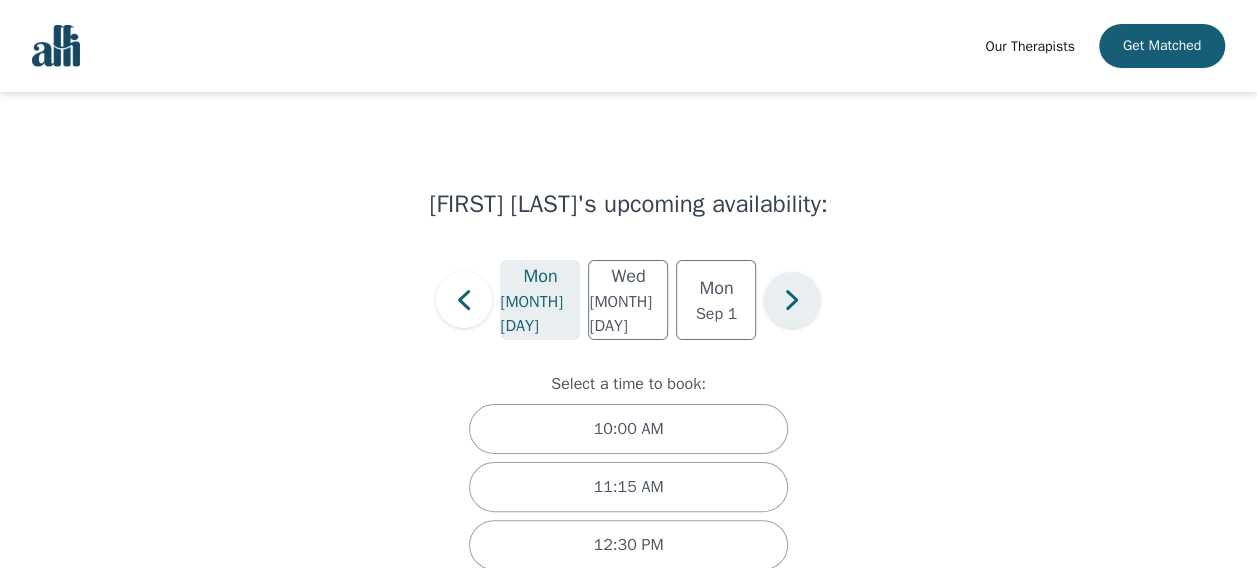 click 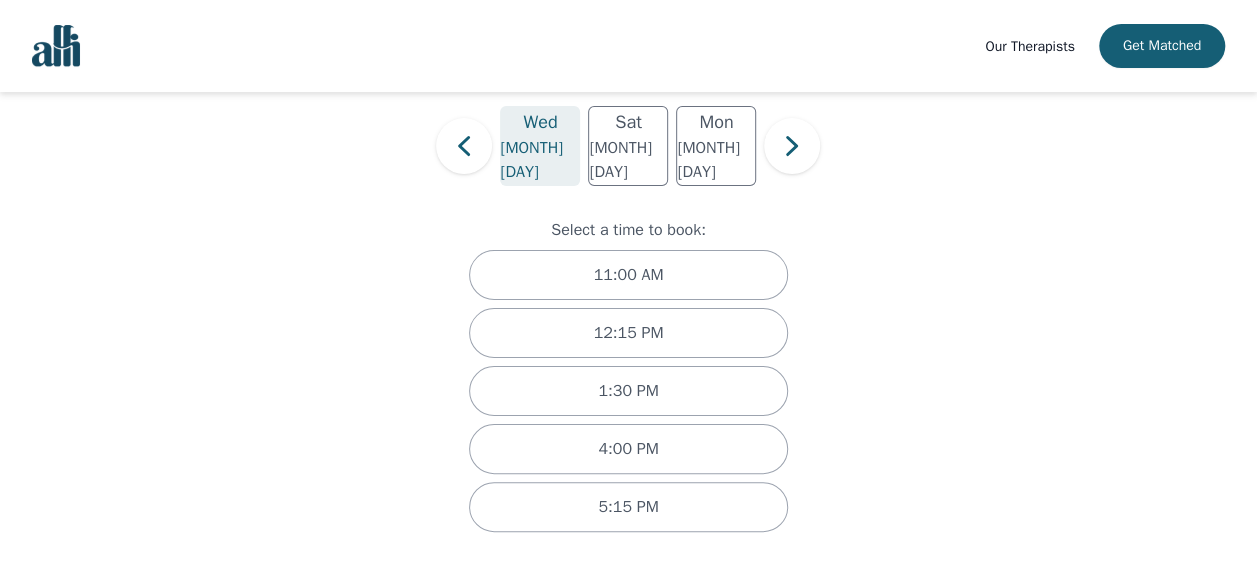scroll, scrollTop: 102, scrollLeft: 0, axis: vertical 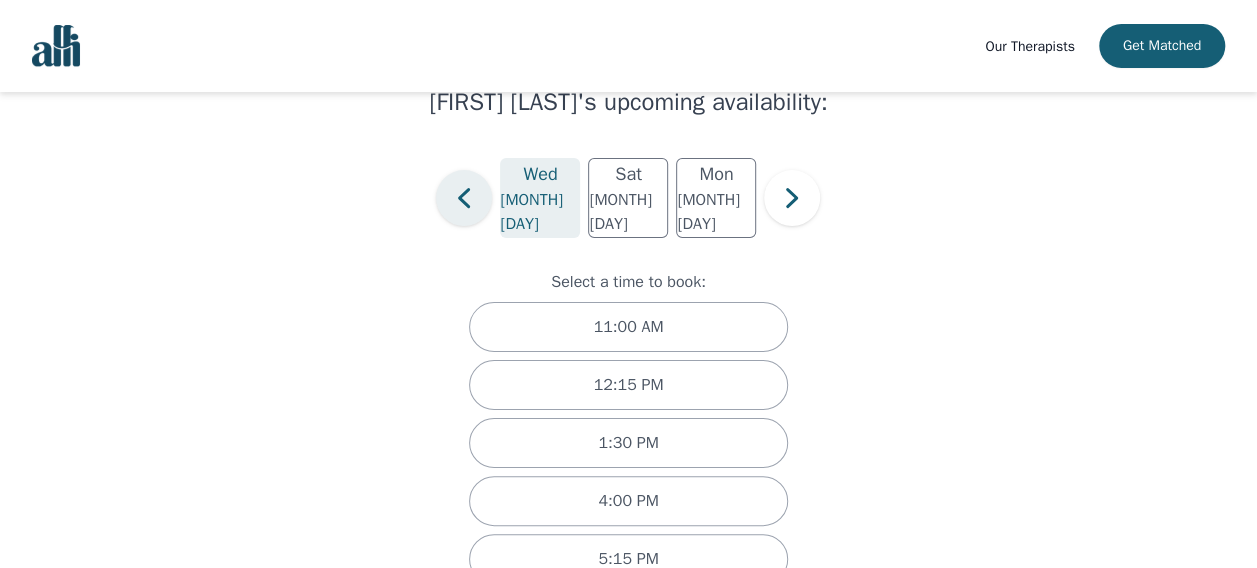click 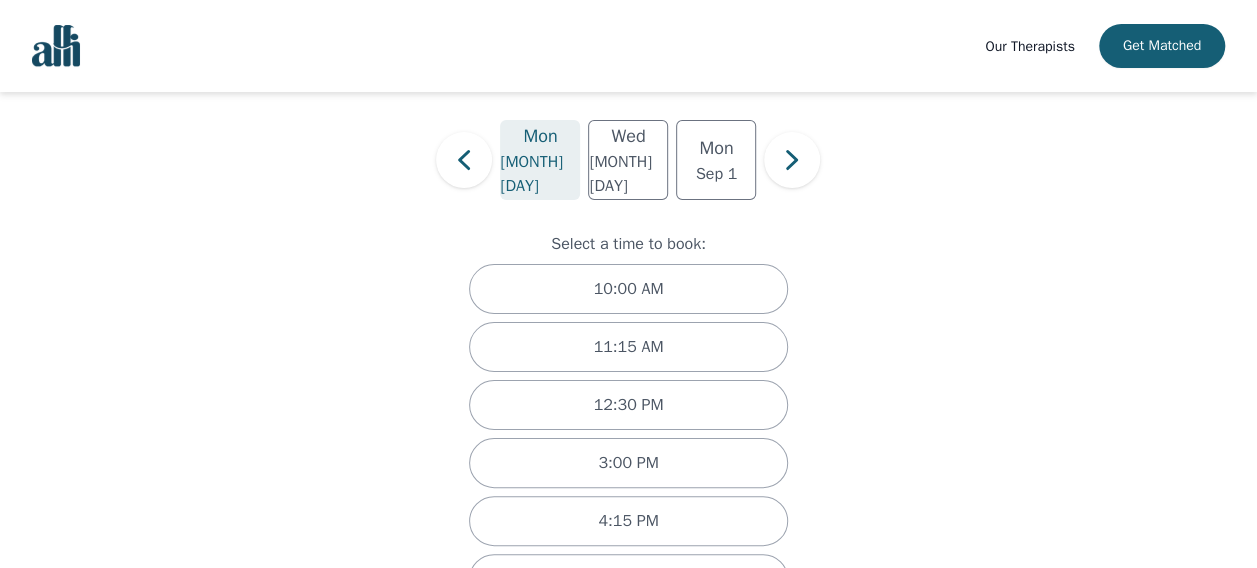 scroll, scrollTop: 106, scrollLeft: 0, axis: vertical 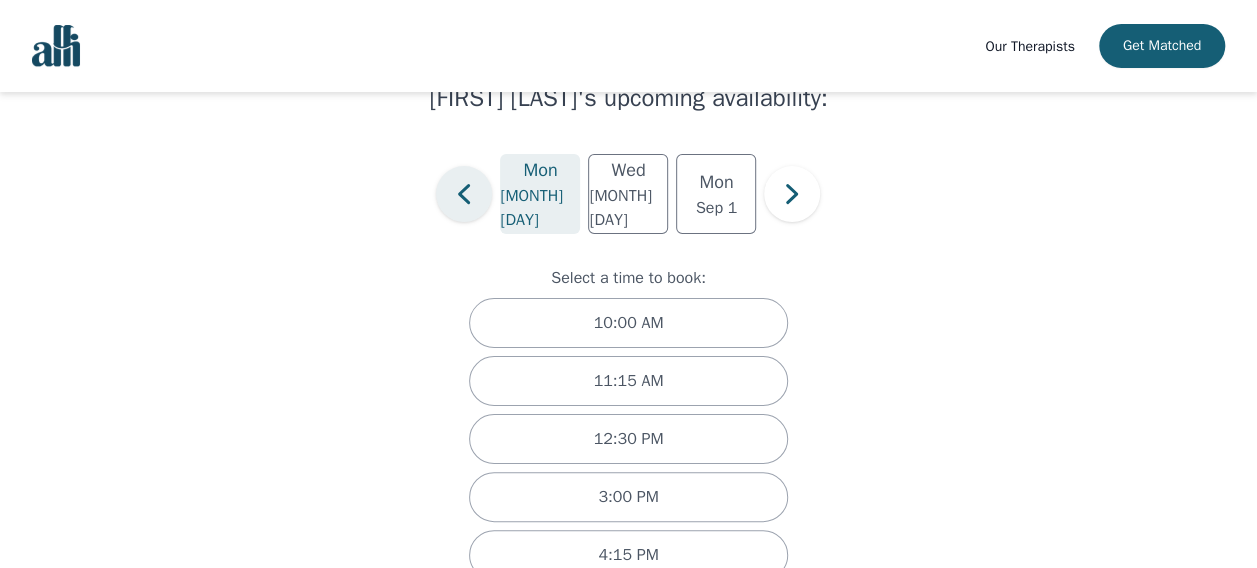 click 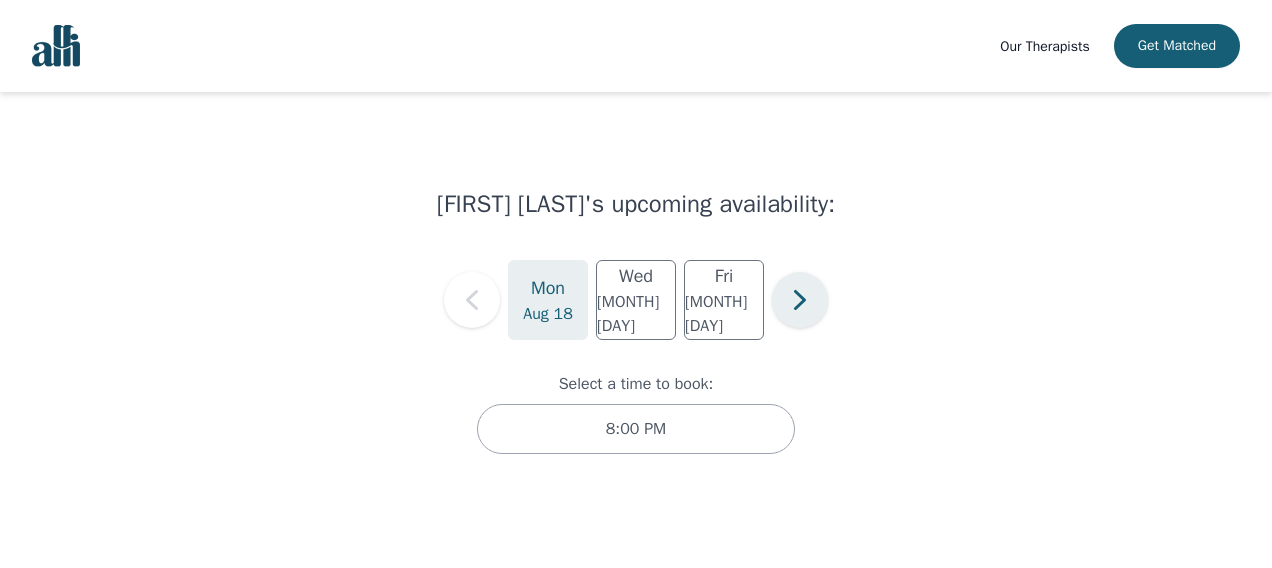 click 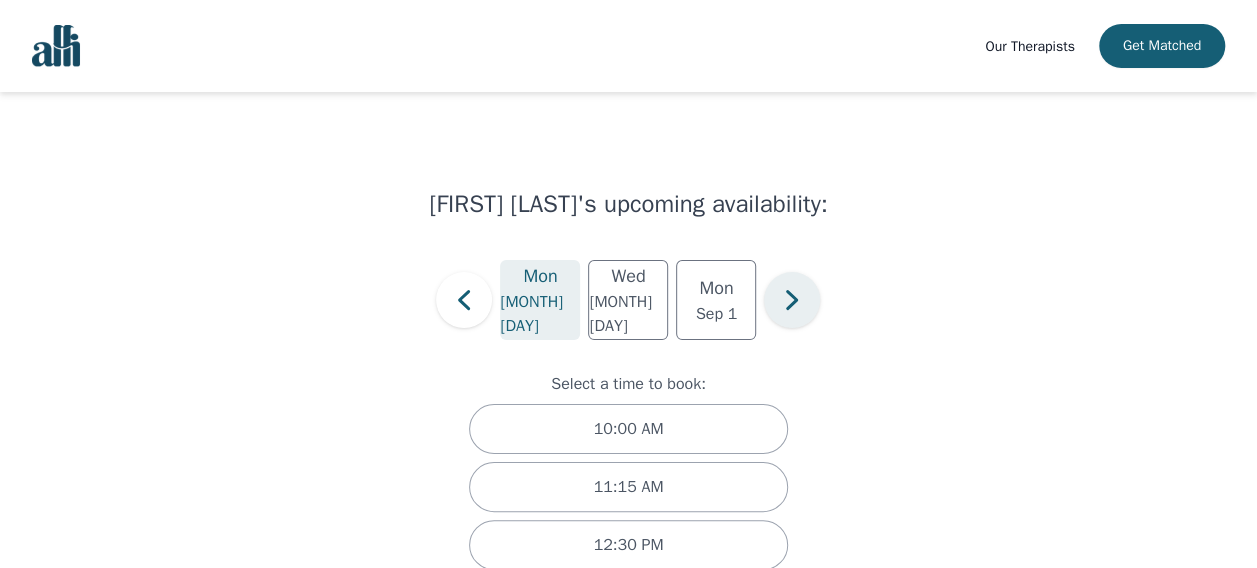 click 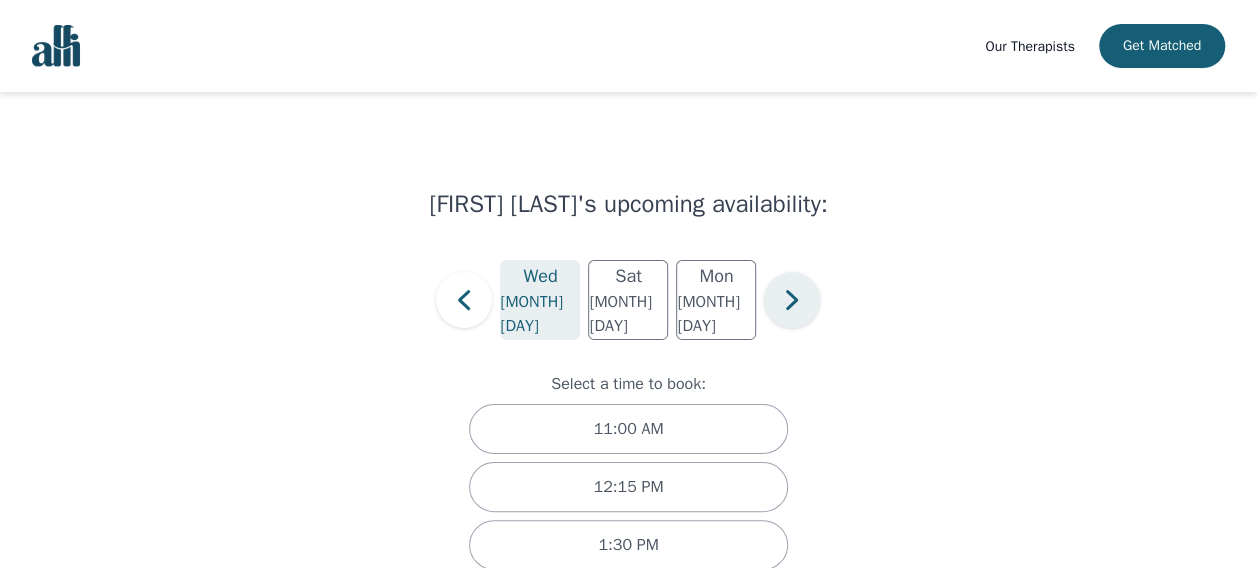 click 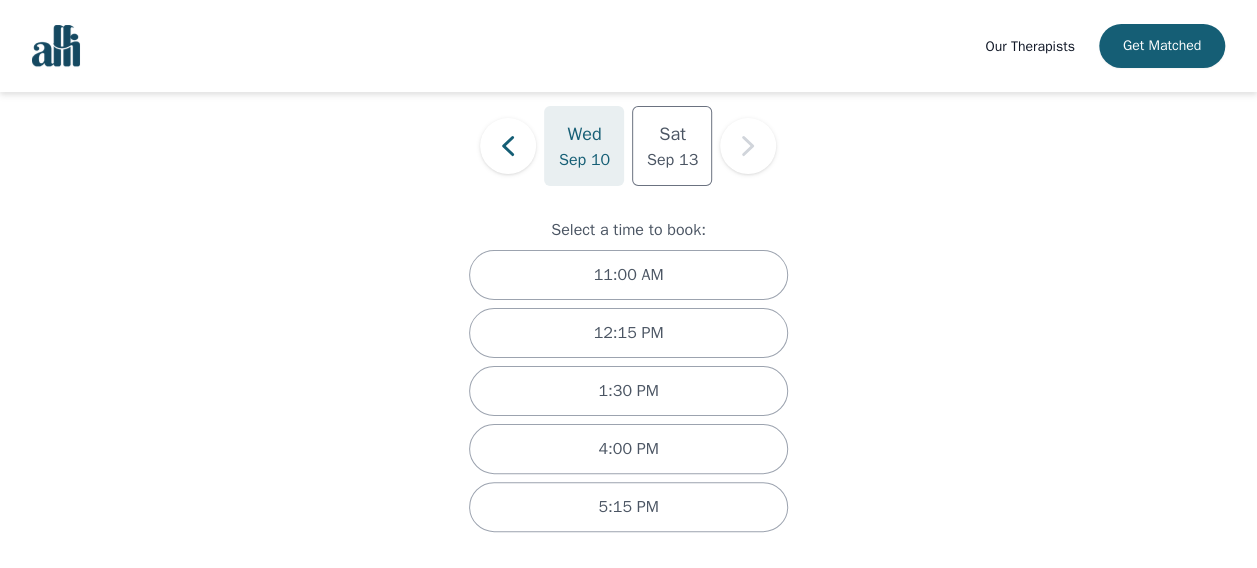 scroll, scrollTop: 0, scrollLeft: 0, axis: both 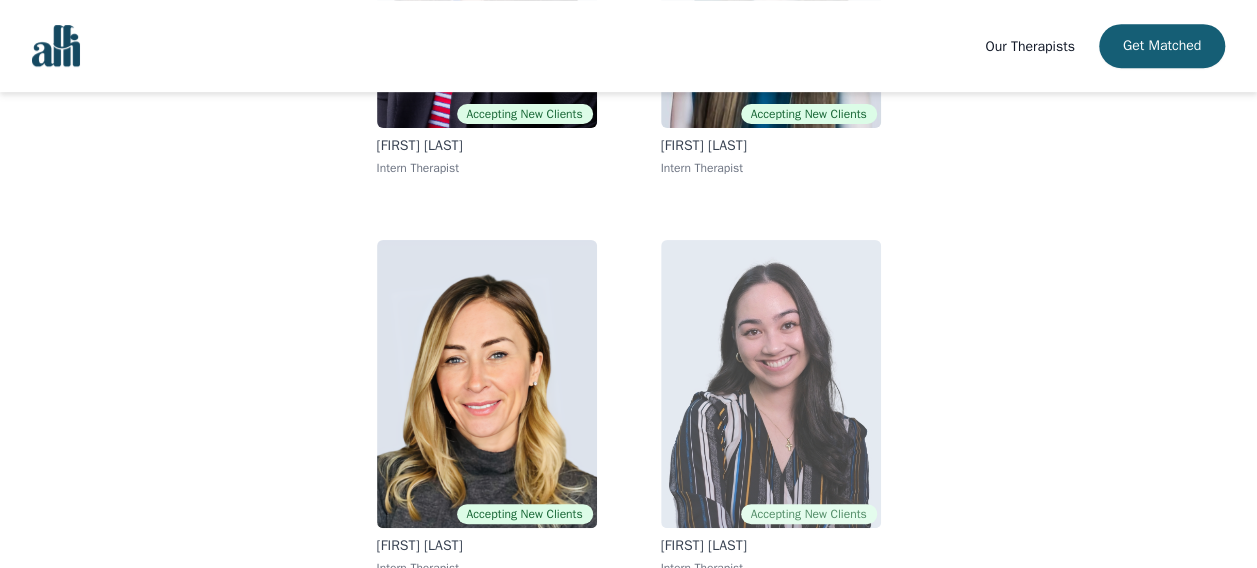 click at bounding box center (771, 384) 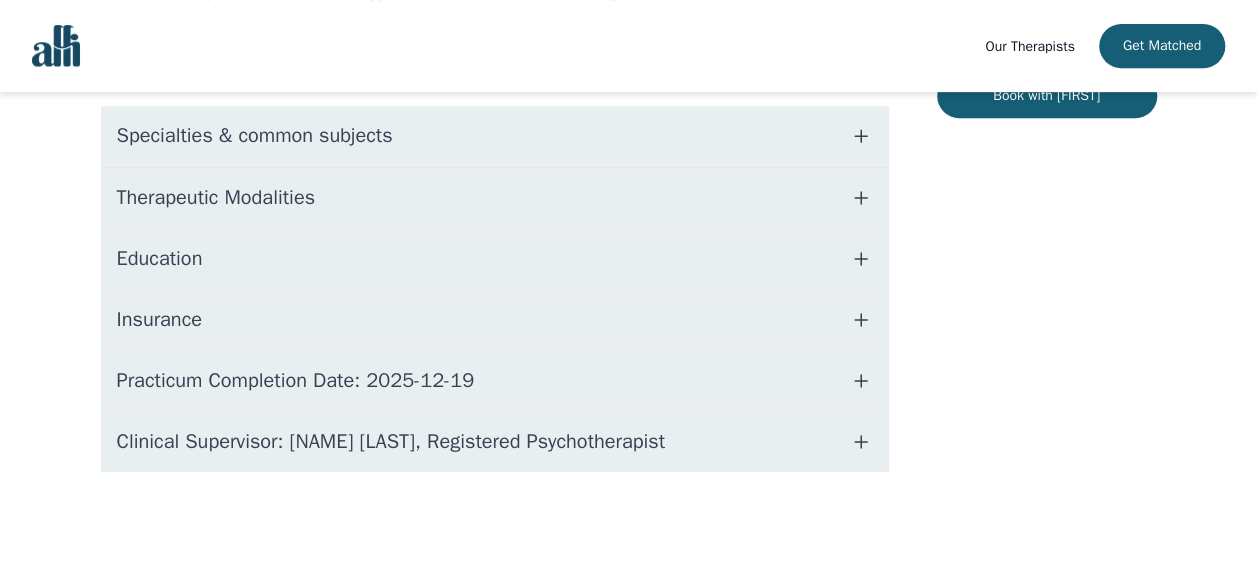 scroll, scrollTop: 0, scrollLeft: 0, axis: both 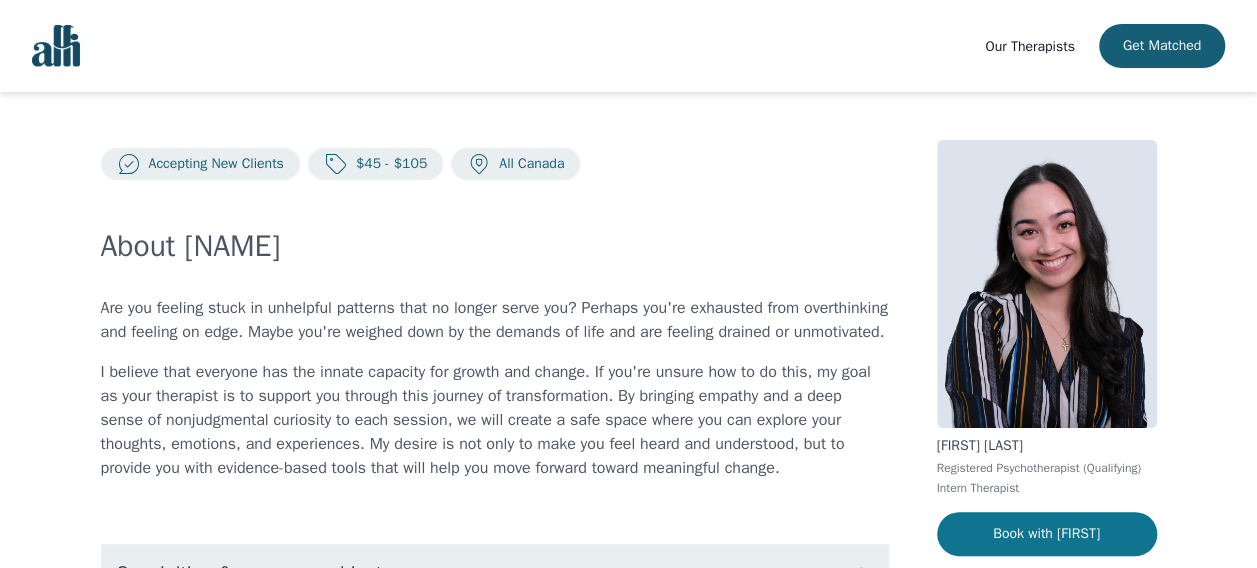 click on "Book with [FIRST]" at bounding box center [1047, 534] 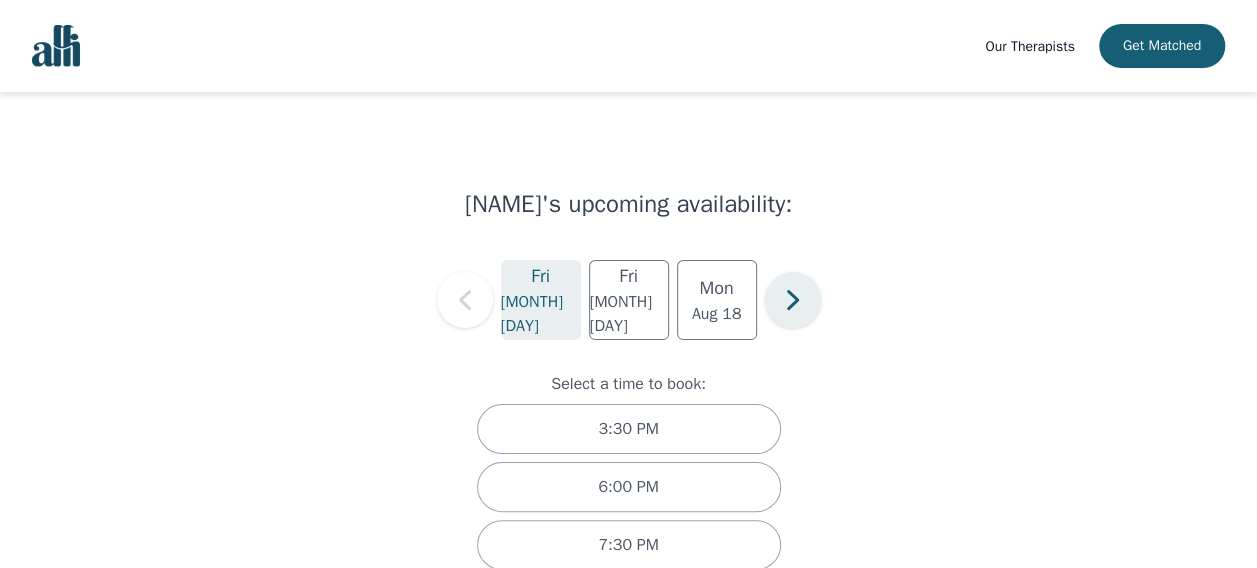 click at bounding box center (793, 300) 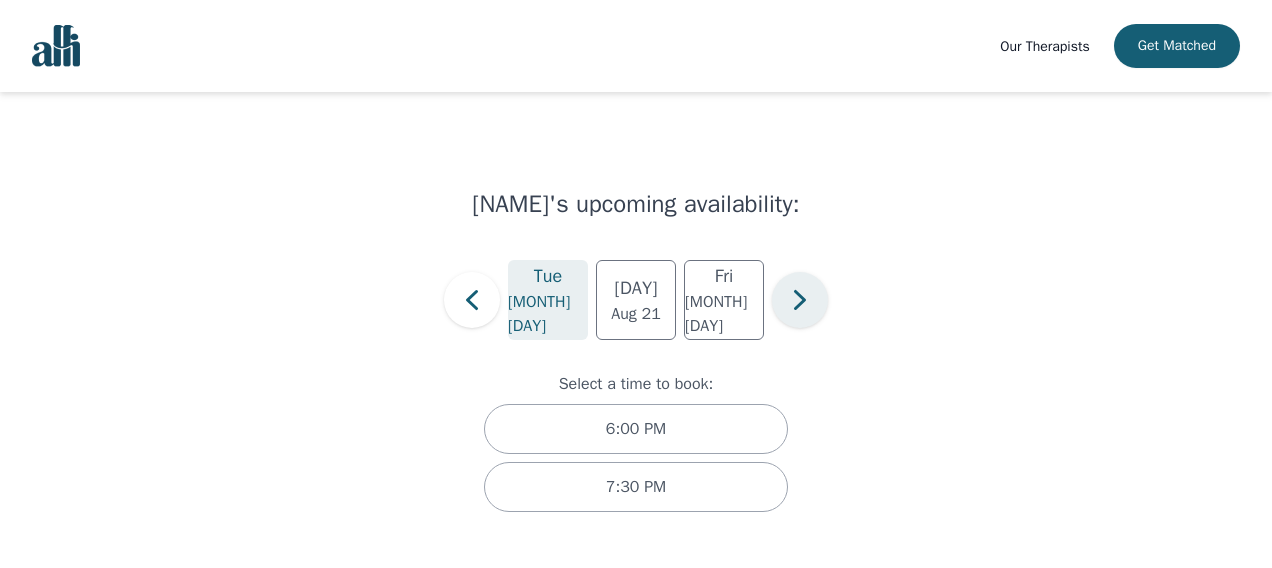 click 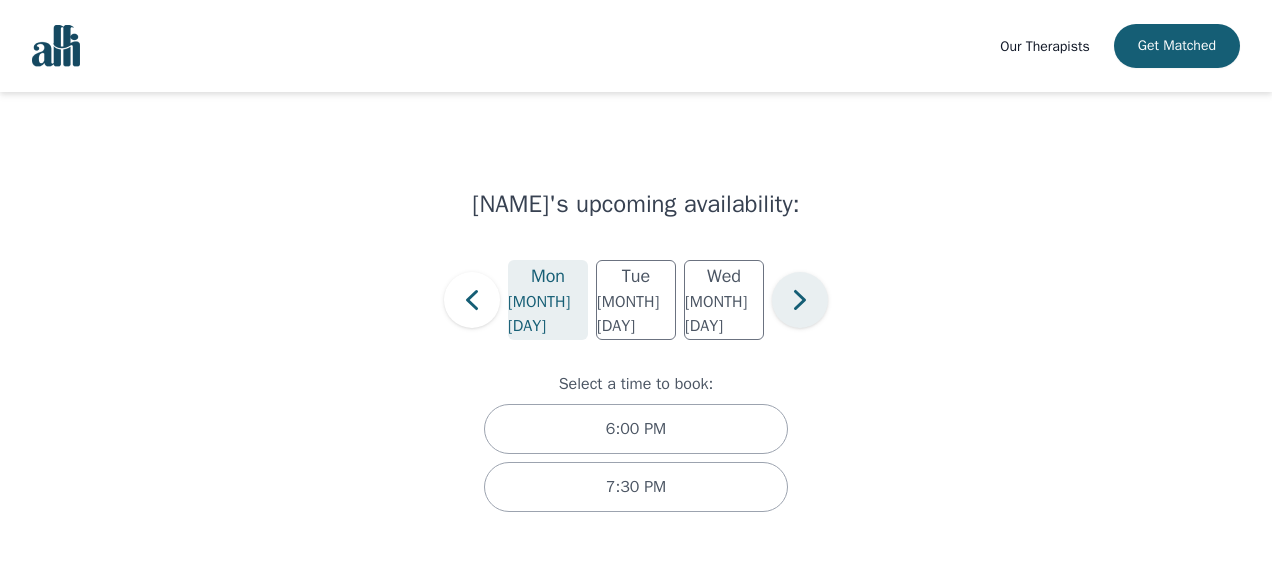 click 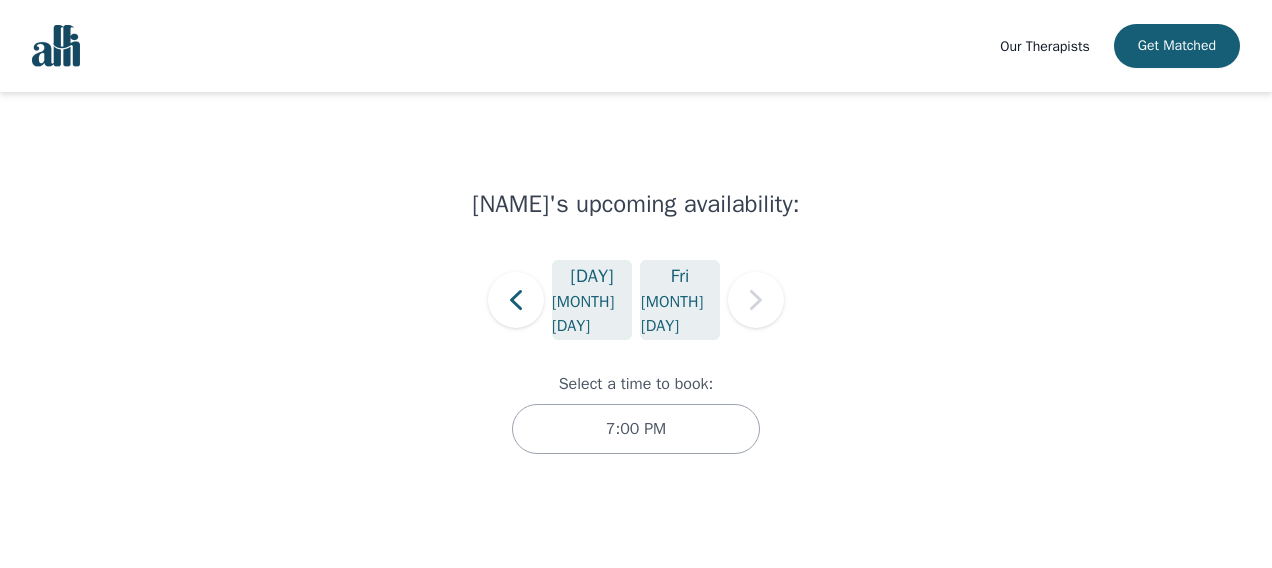 click on "[MONTH] [DAY]" at bounding box center [680, 314] 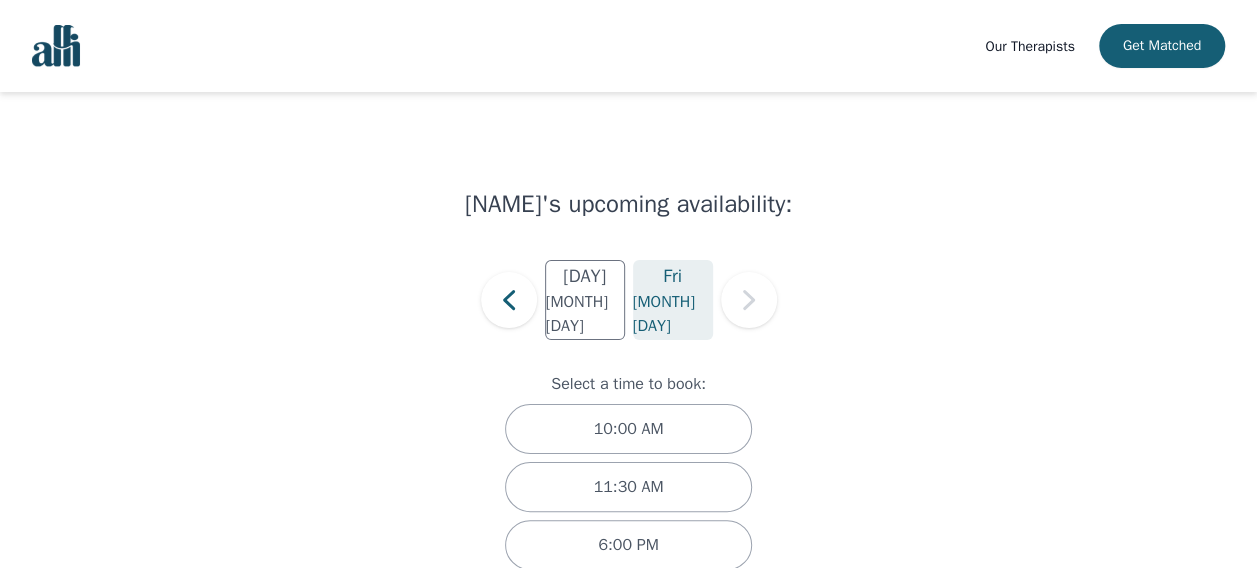 scroll, scrollTop: 97, scrollLeft: 0, axis: vertical 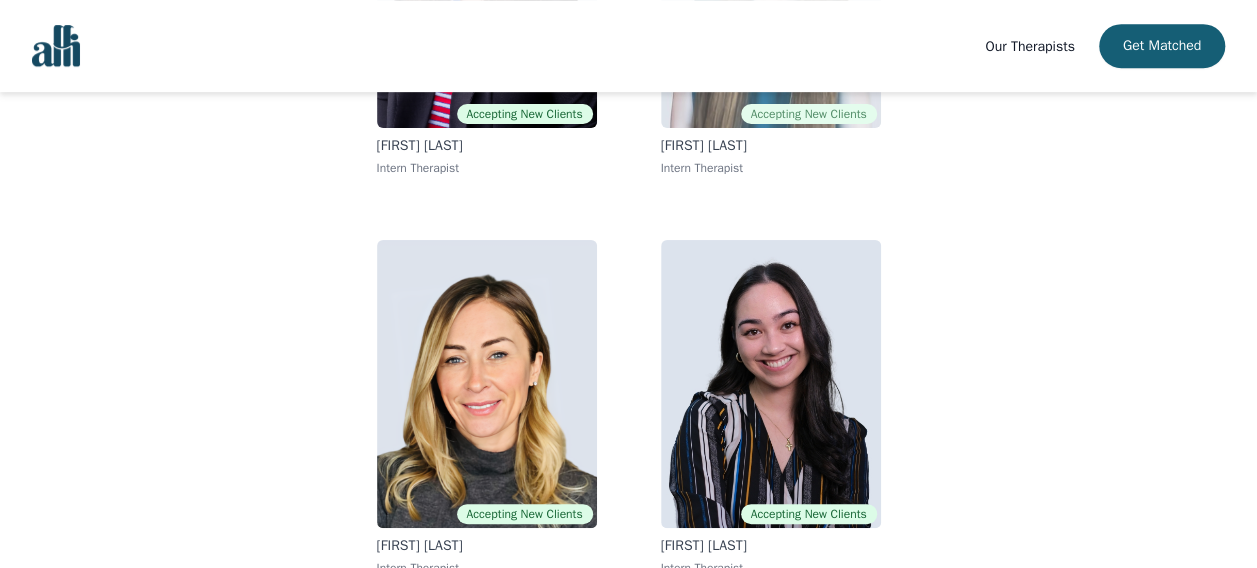 click at bounding box center (771, -16) 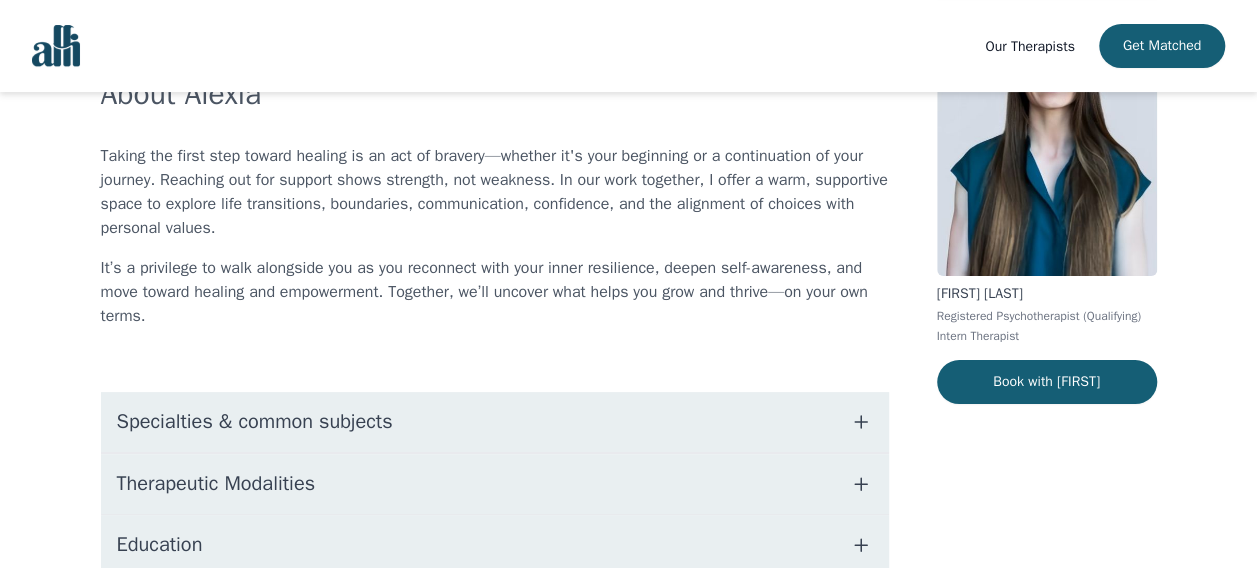 scroll, scrollTop: 156, scrollLeft: 0, axis: vertical 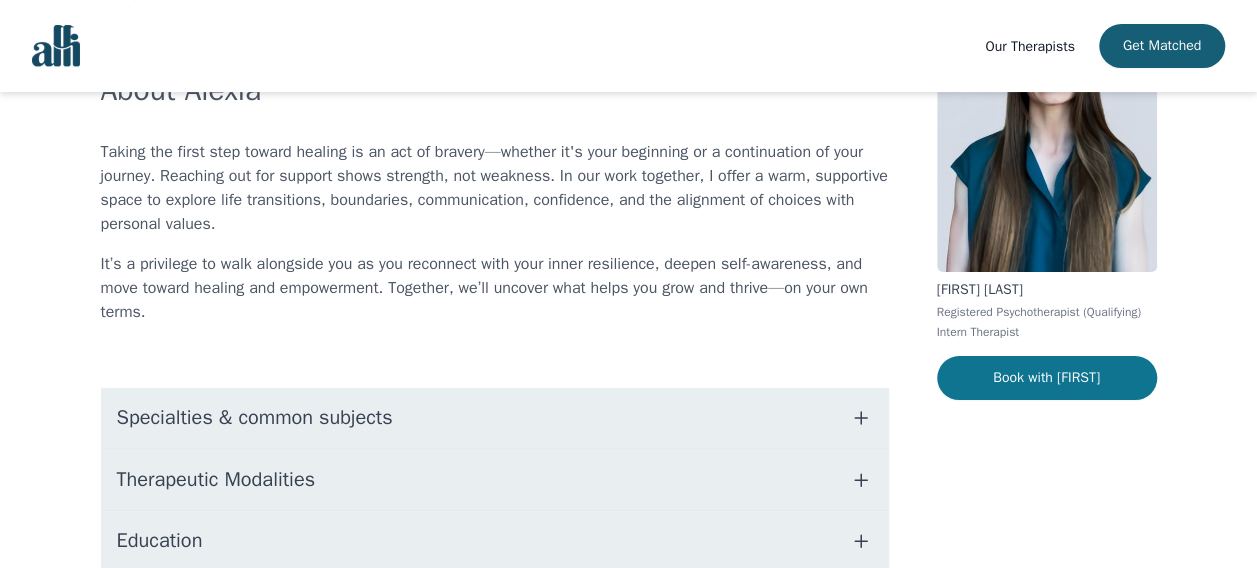 click on "Book with [FIRST]" at bounding box center (1047, 378) 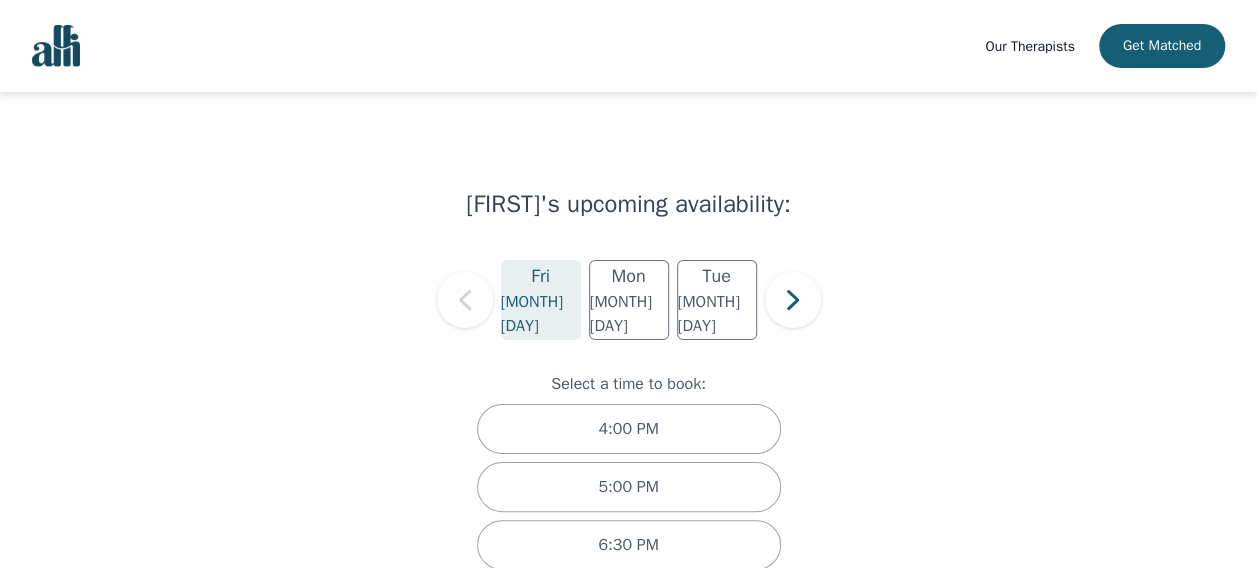 scroll, scrollTop: 40, scrollLeft: 0, axis: vertical 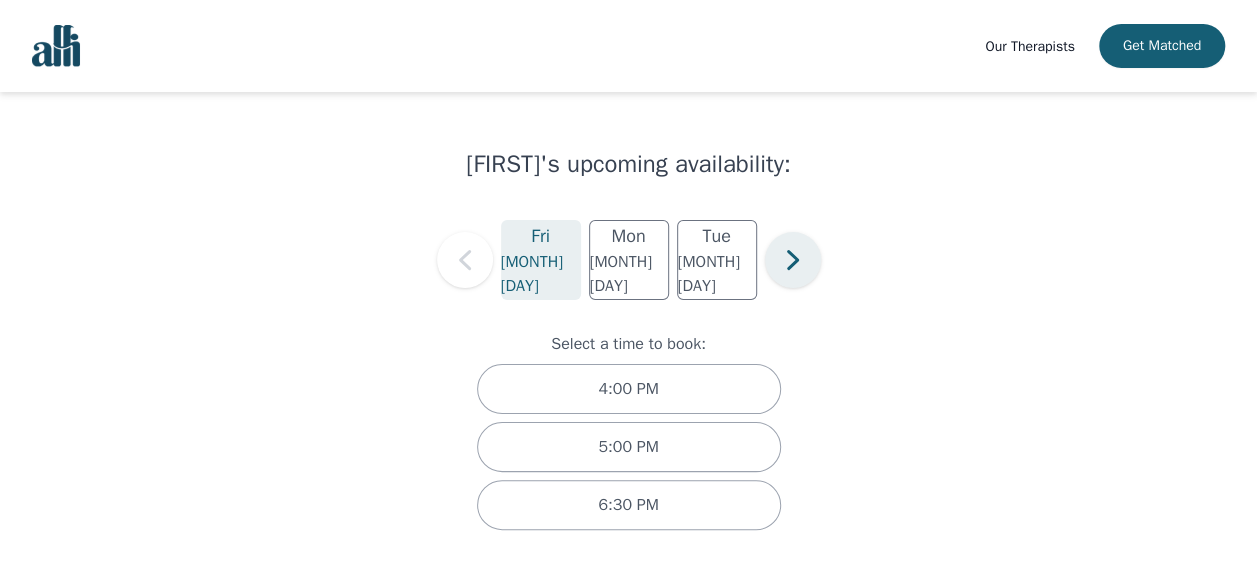 click 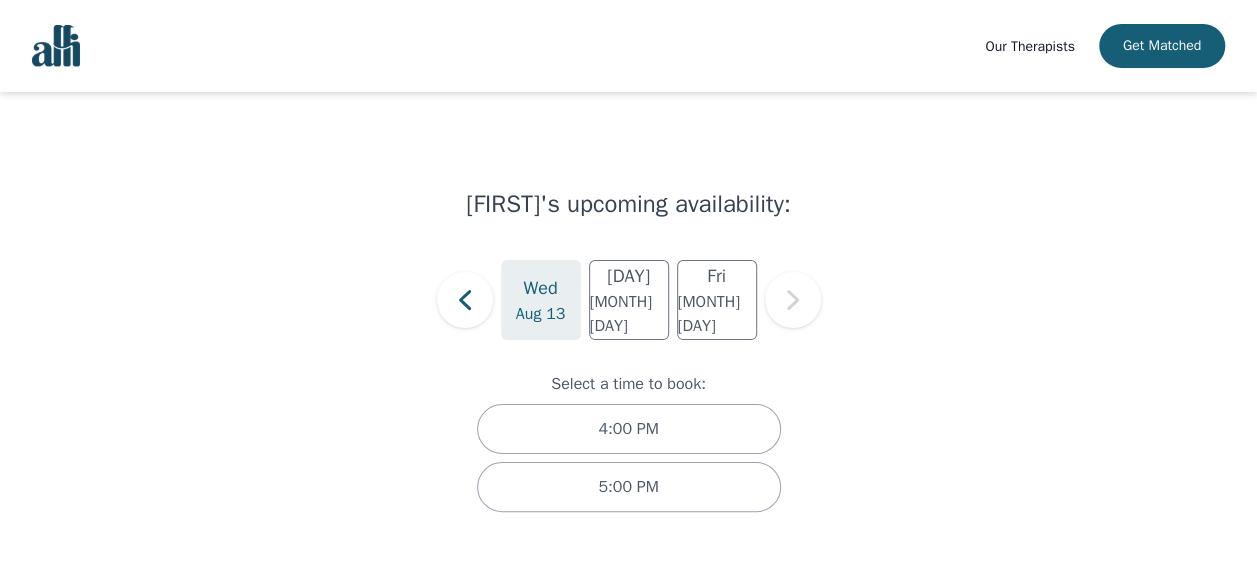 scroll, scrollTop: 0, scrollLeft: 0, axis: both 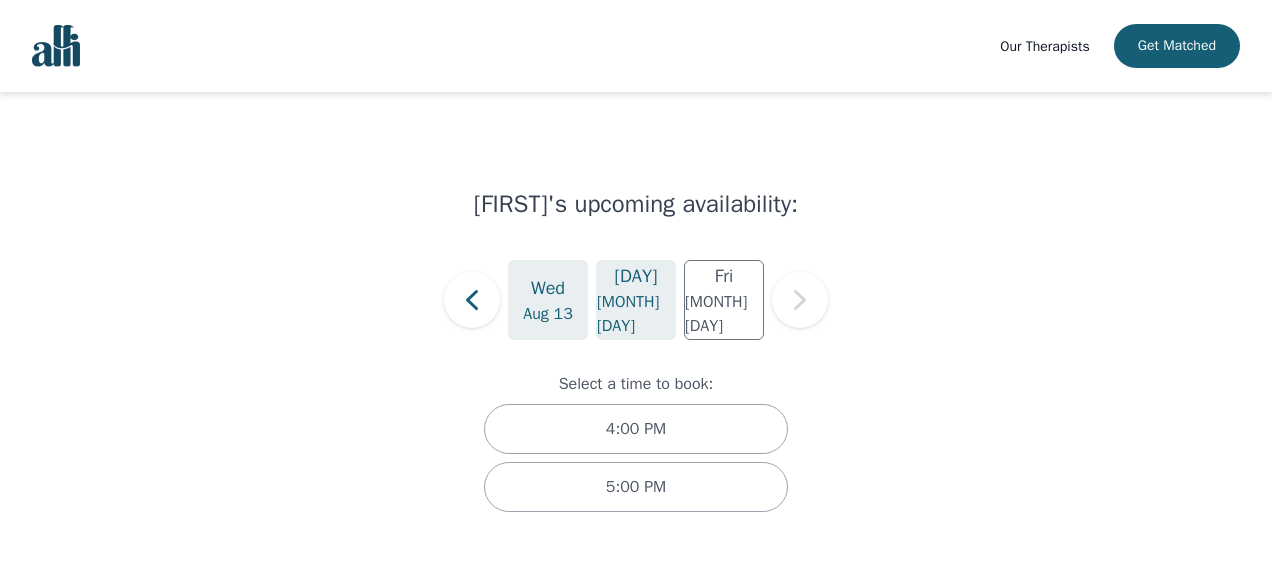 click on "[DAY]" at bounding box center (636, 276) 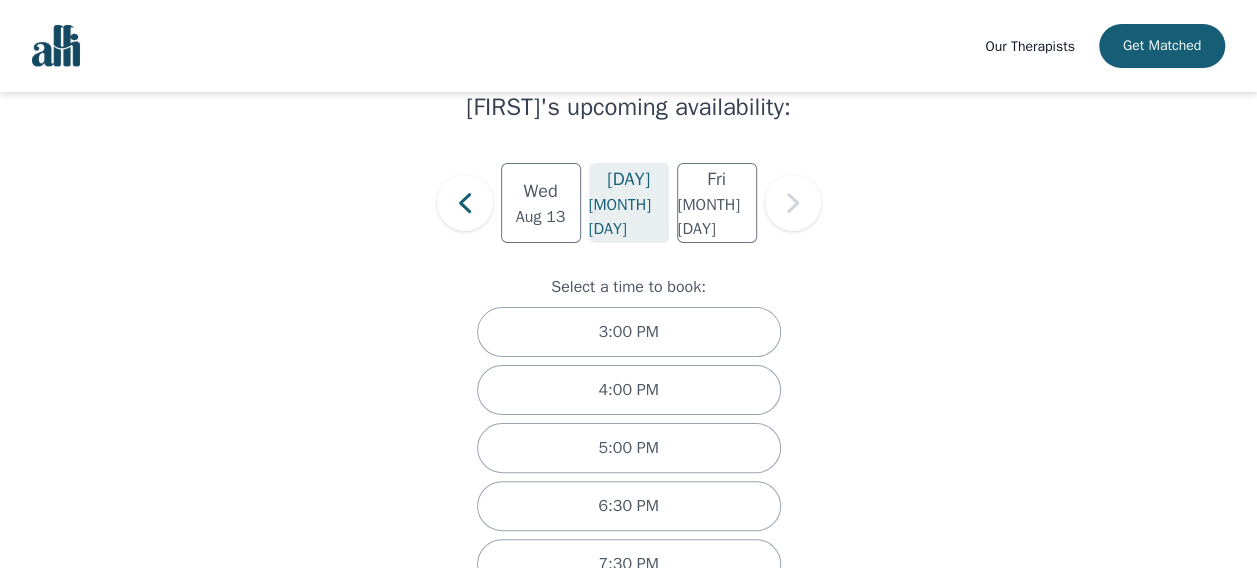 scroll, scrollTop: 99, scrollLeft: 0, axis: vertical 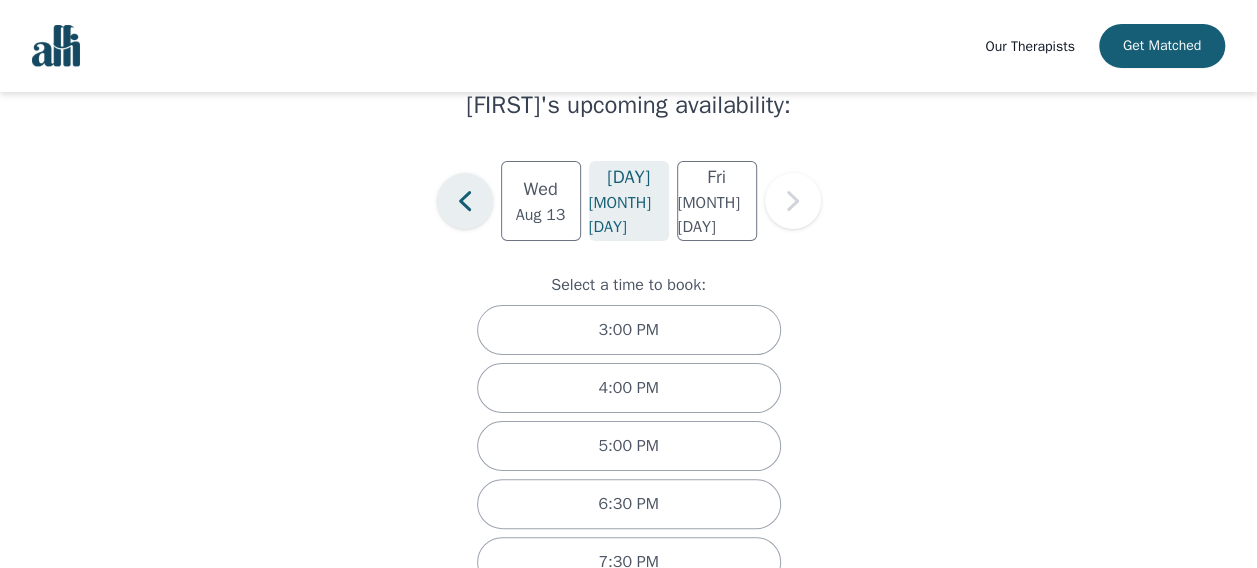 click 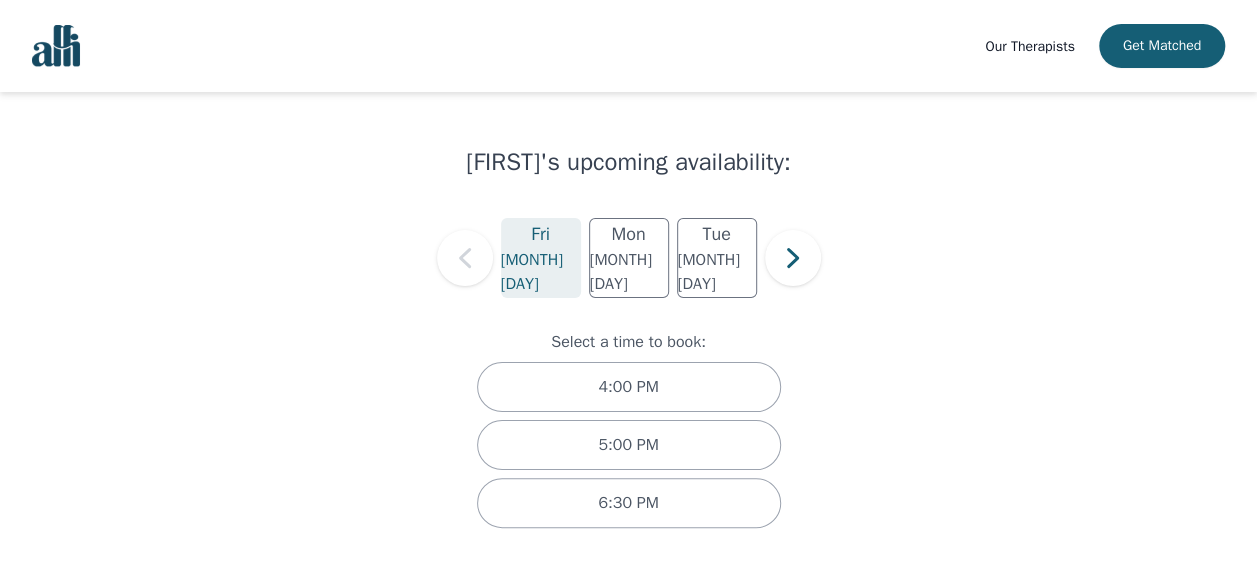 scroll, scrollTop: 40, scrollLeft: 0, axis: vertical 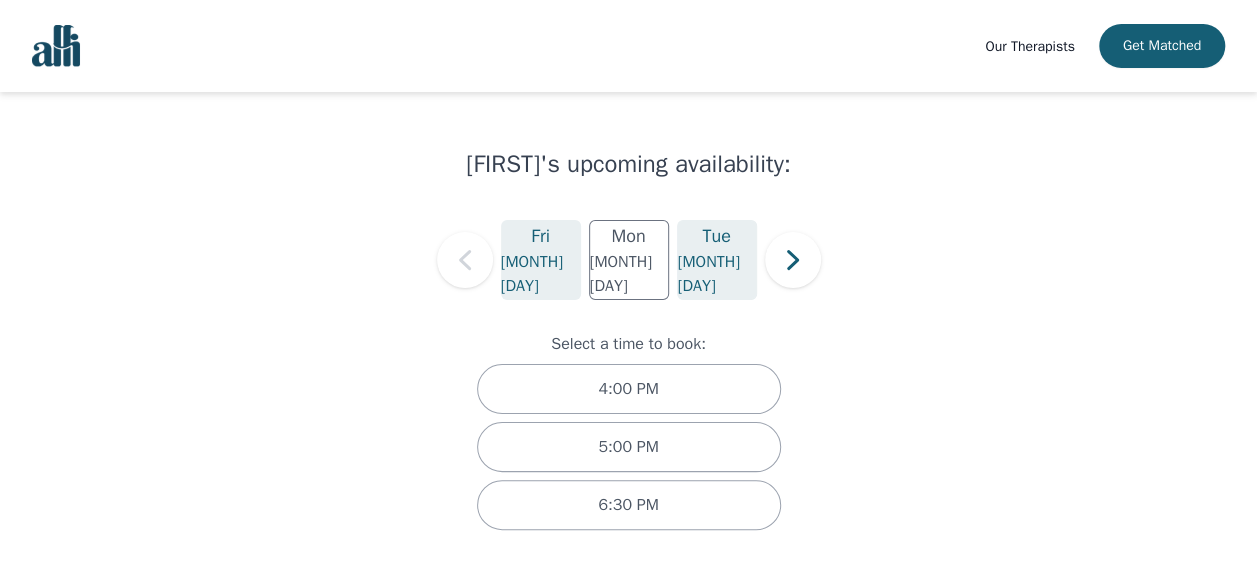 click on "Tue" at bounding box center (716, 236) 